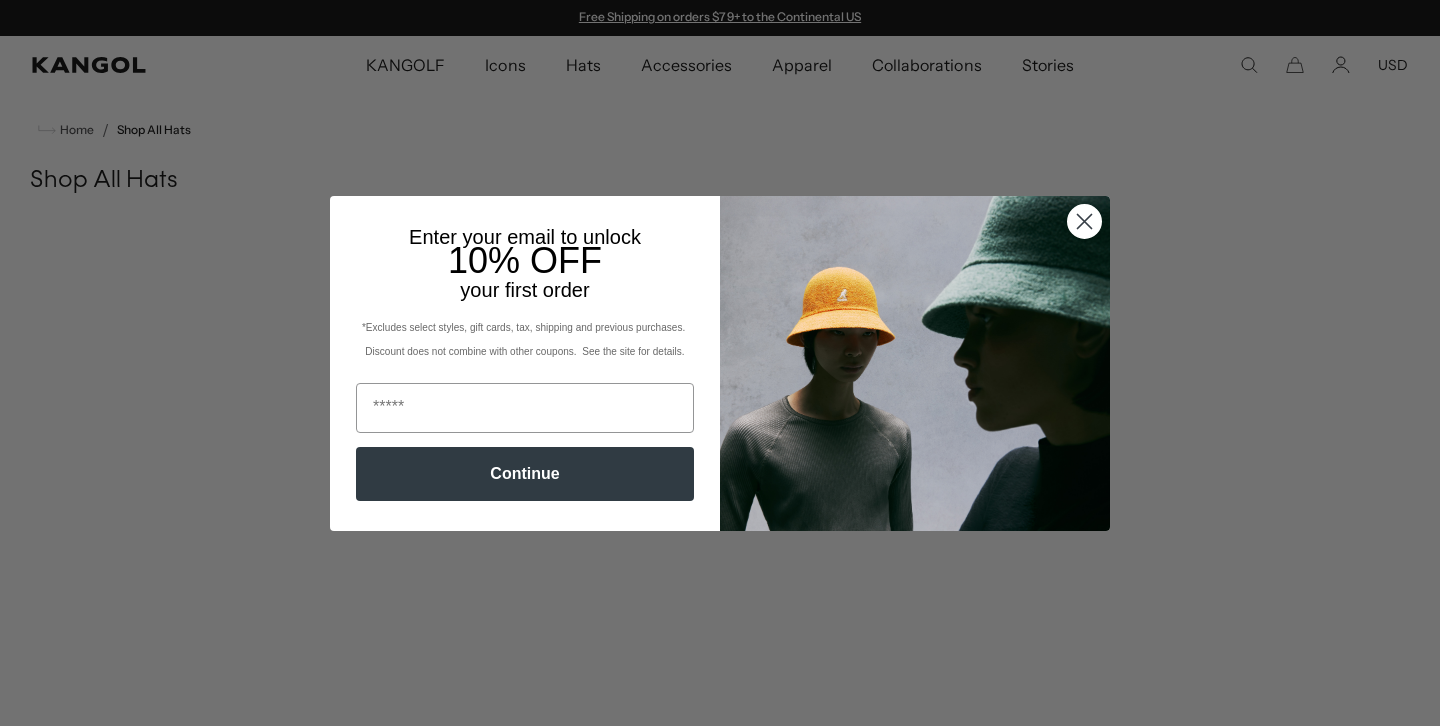 scroll, scrollTop: 13, scrollLeft: 0, axis: vertical 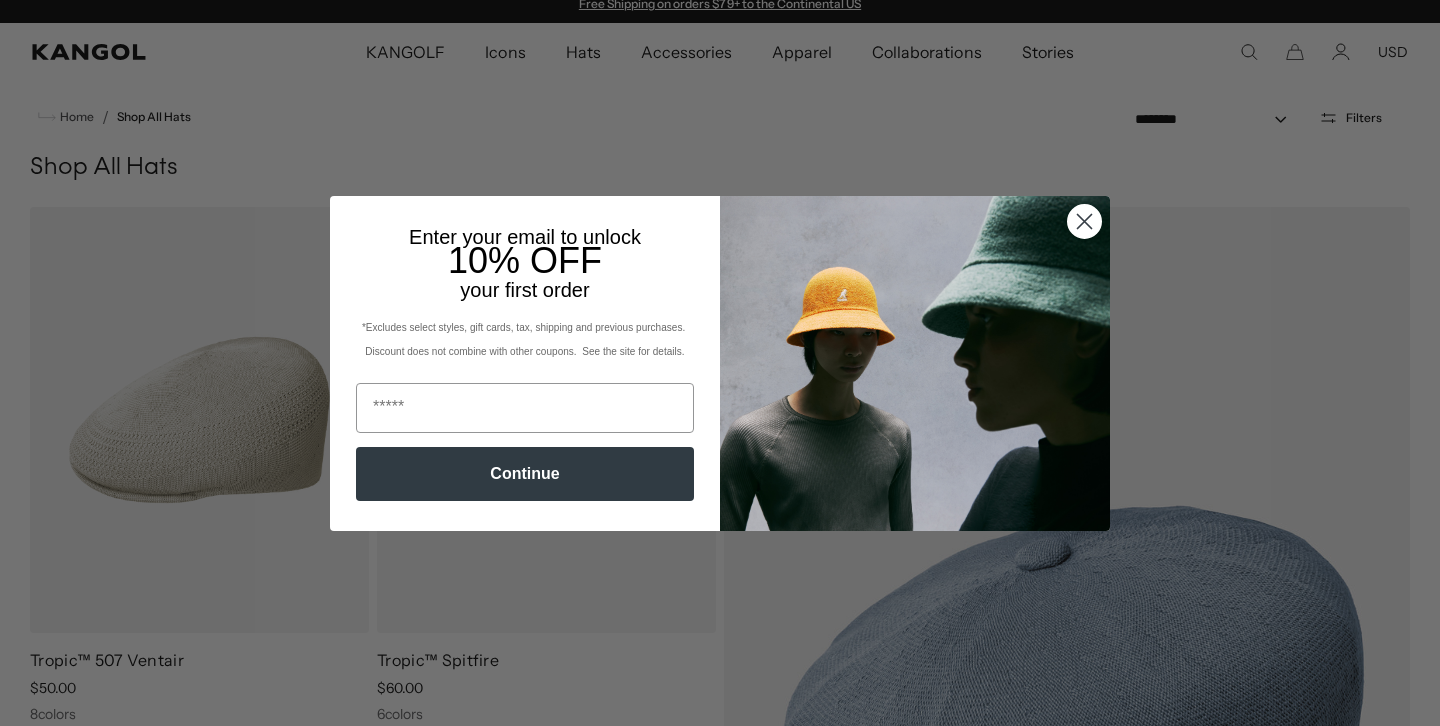 click 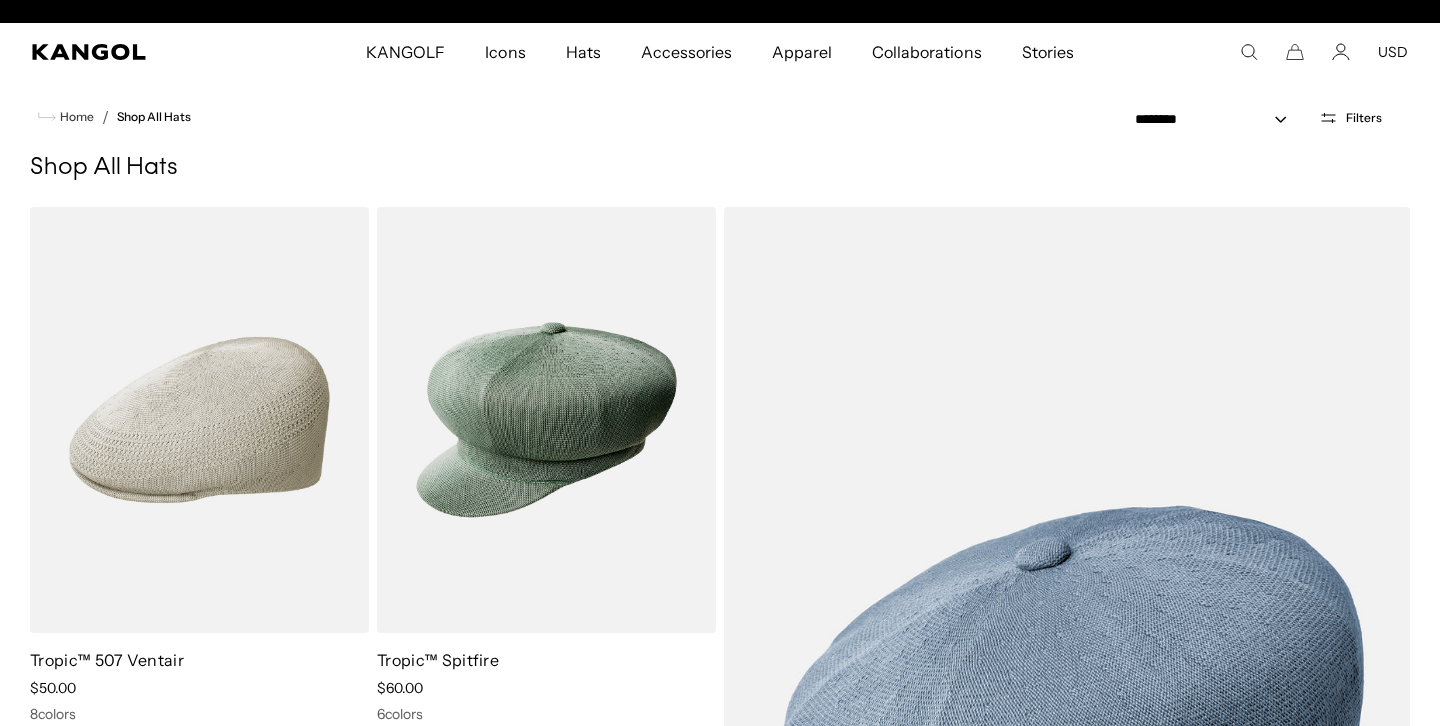 scroll, scrollTop: 0, scrollLeft: 0, axis: both 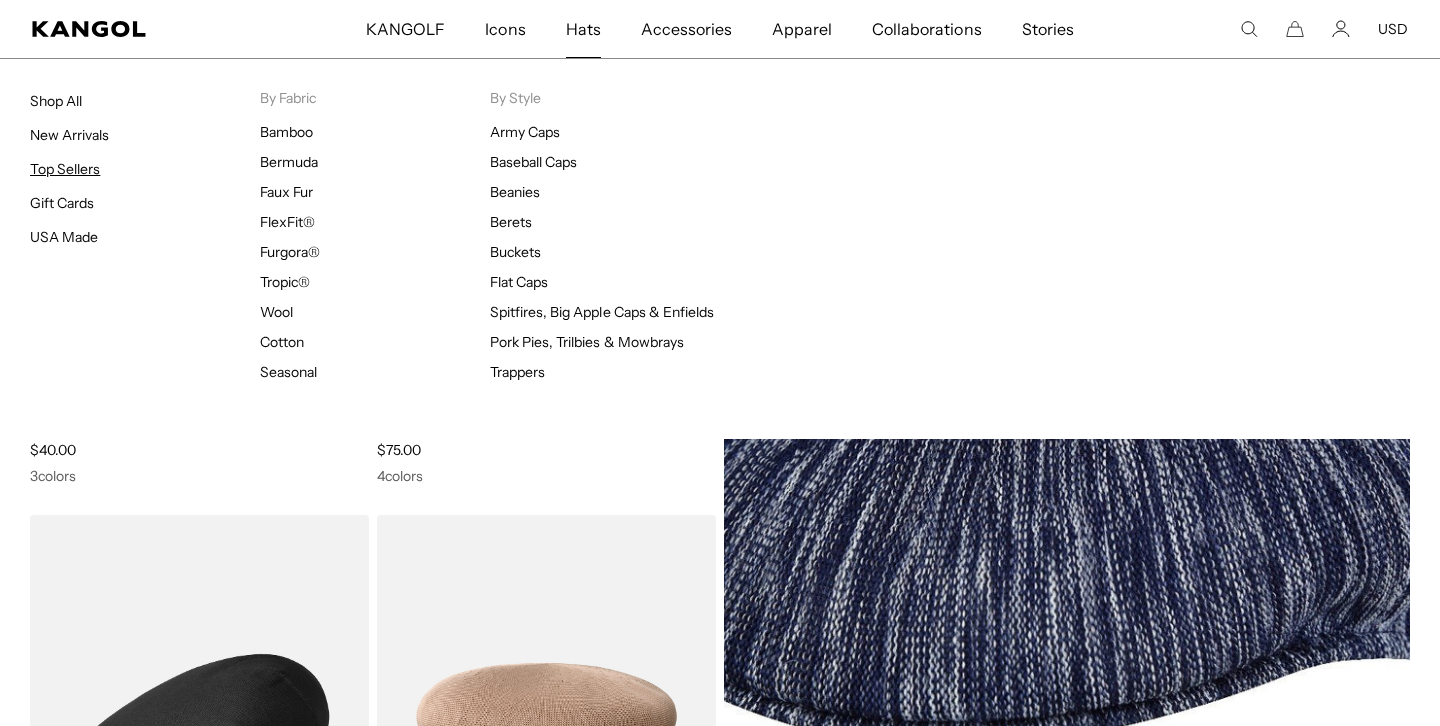 click on "Top Sellers" at bounding box center [65, 169] 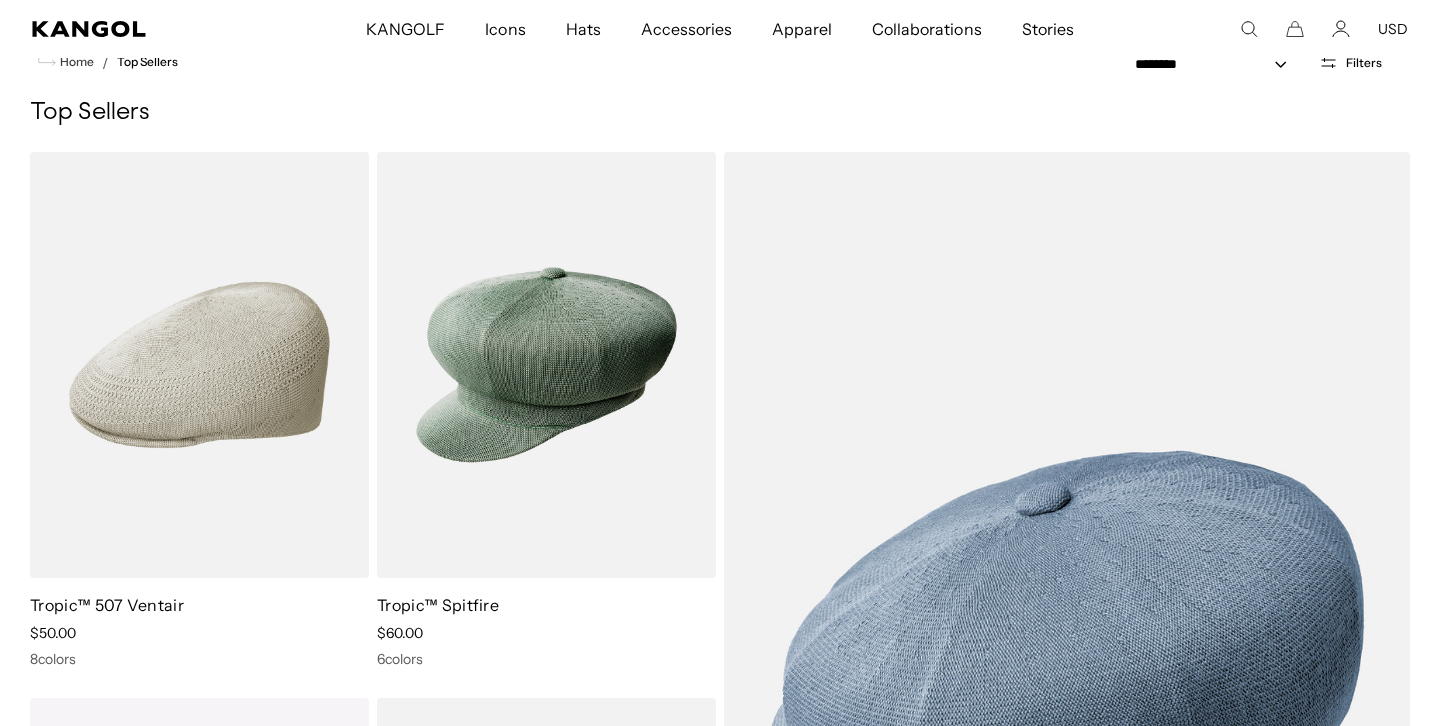 scroll, scrollTop: 0, scrollLeft: 0, axis: both 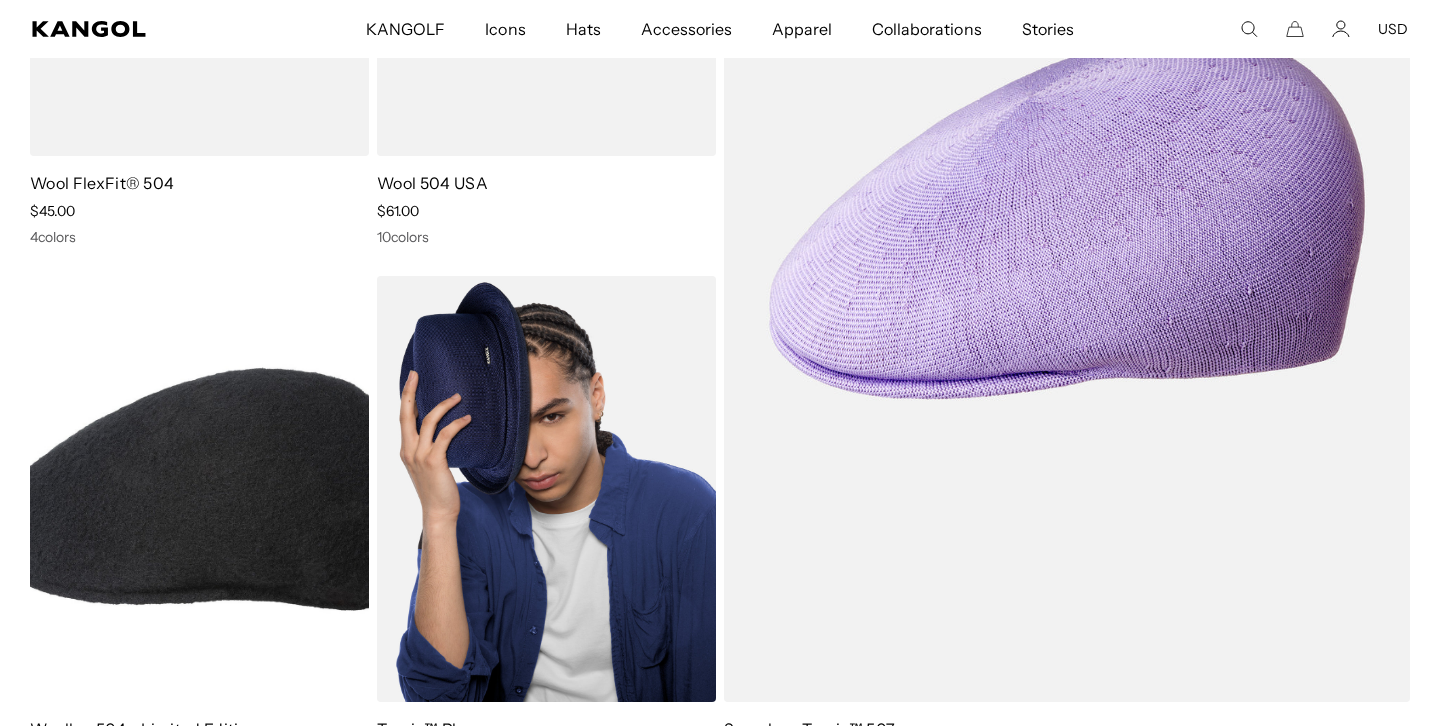 click at bounding box center [546, 489] 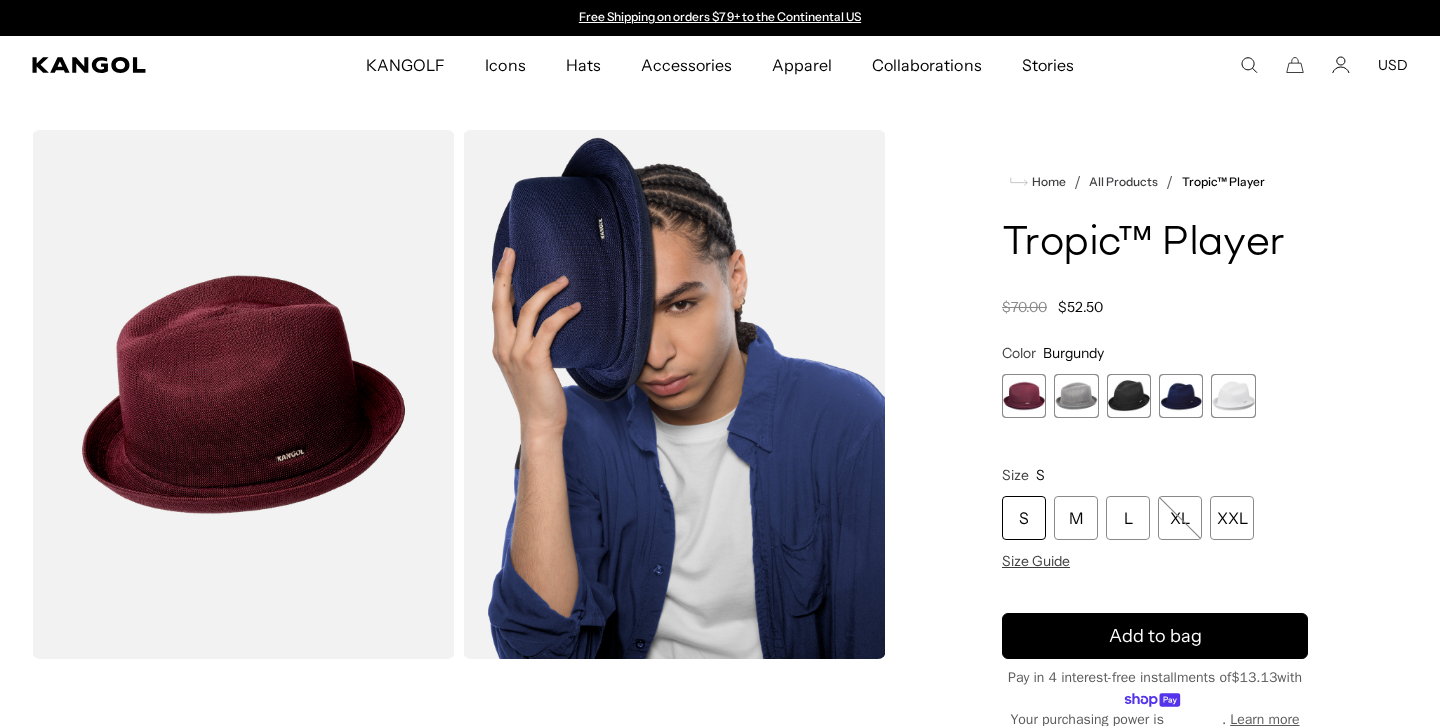 scroll, scrollTop: 0, scrollLeft: 0, axis: both 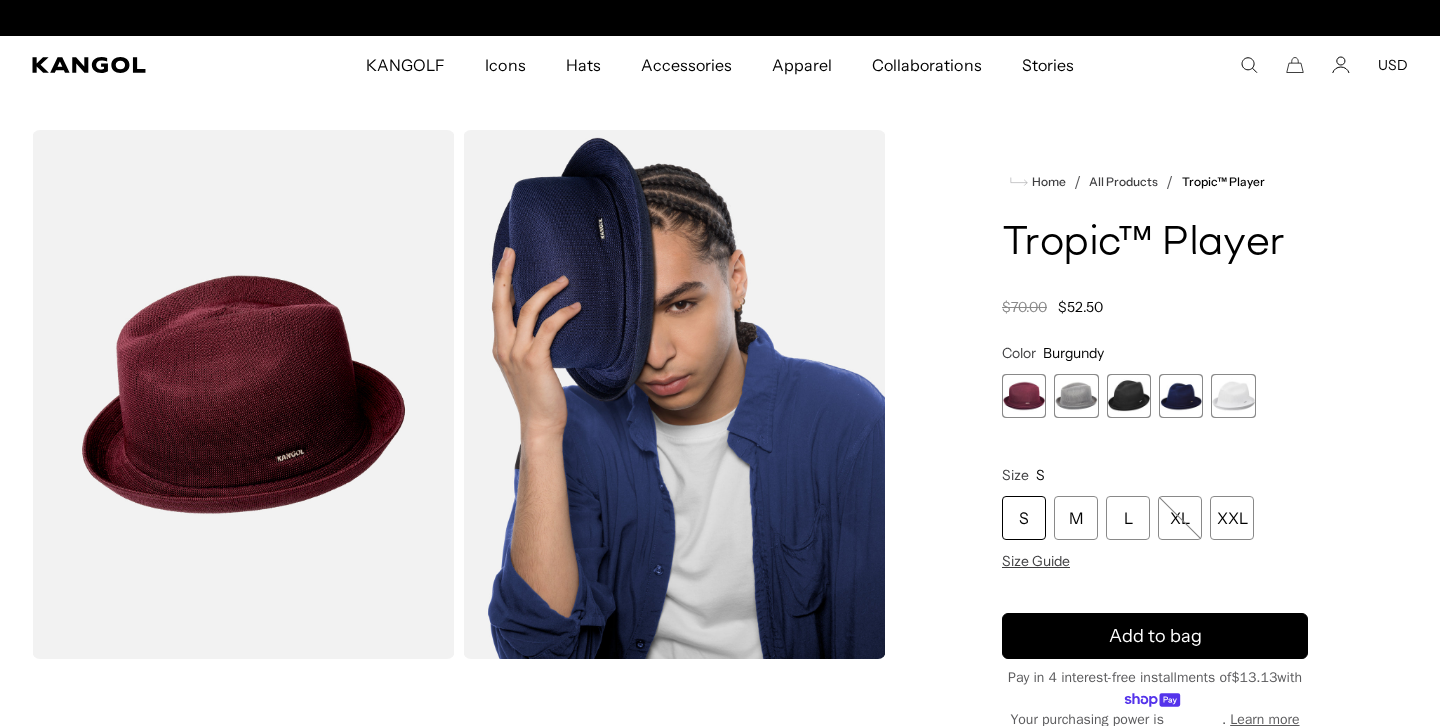 click at bounding box center [1129, 396] 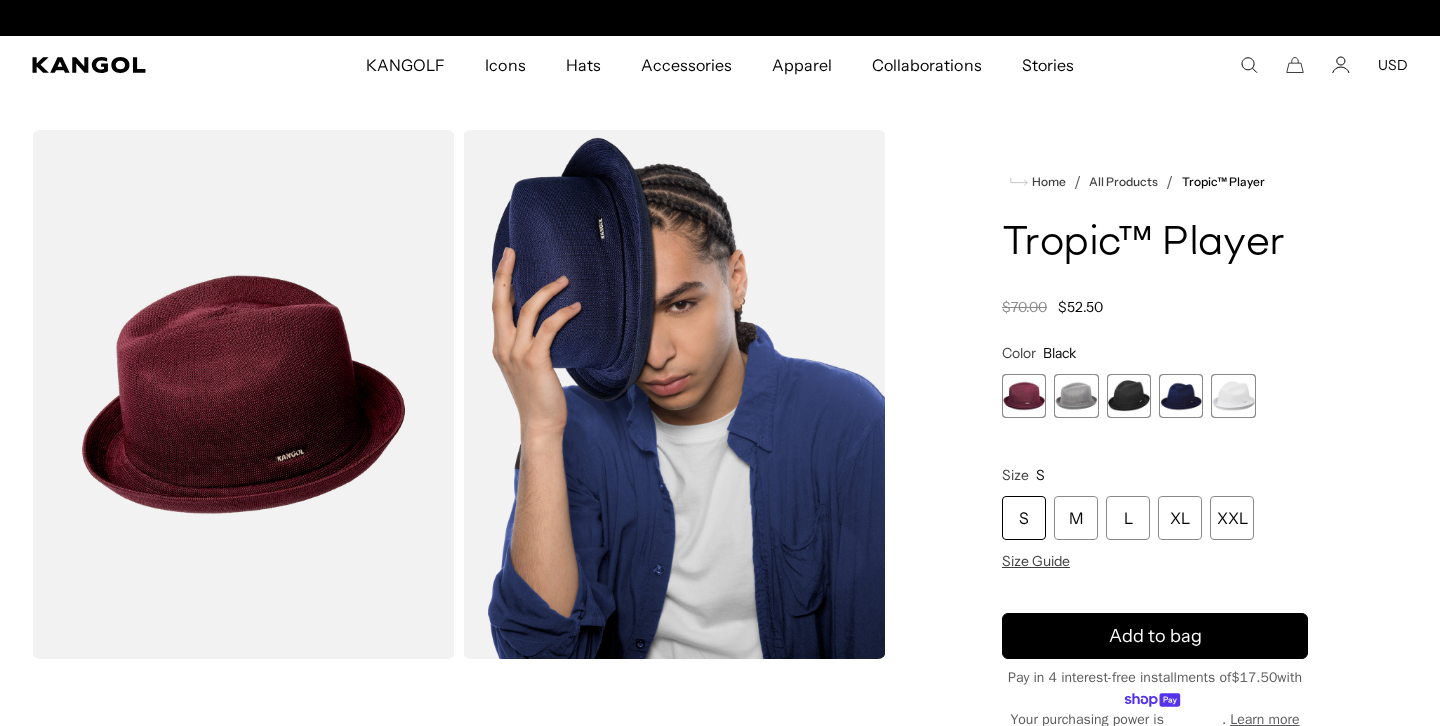 scroll, scrollTop: 0, scrollLeft: 412, axis: horizontal 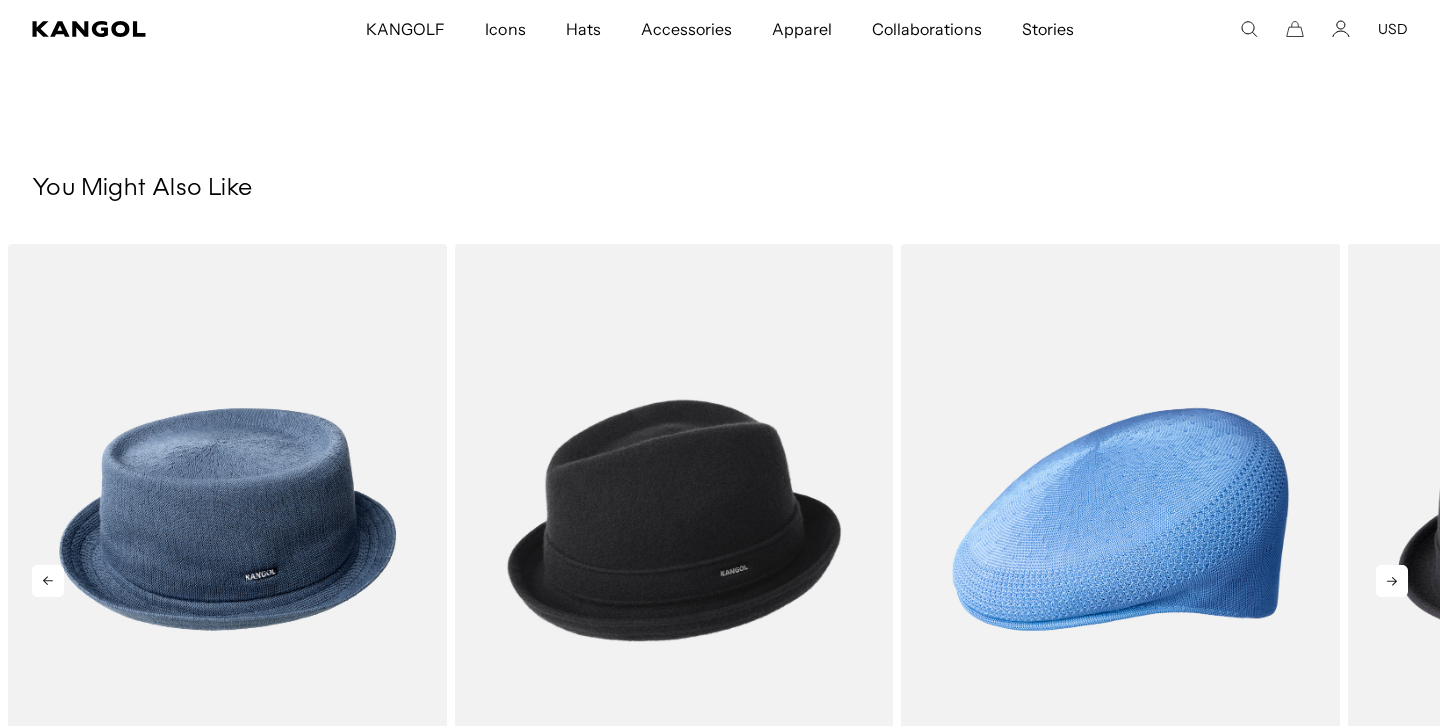 click 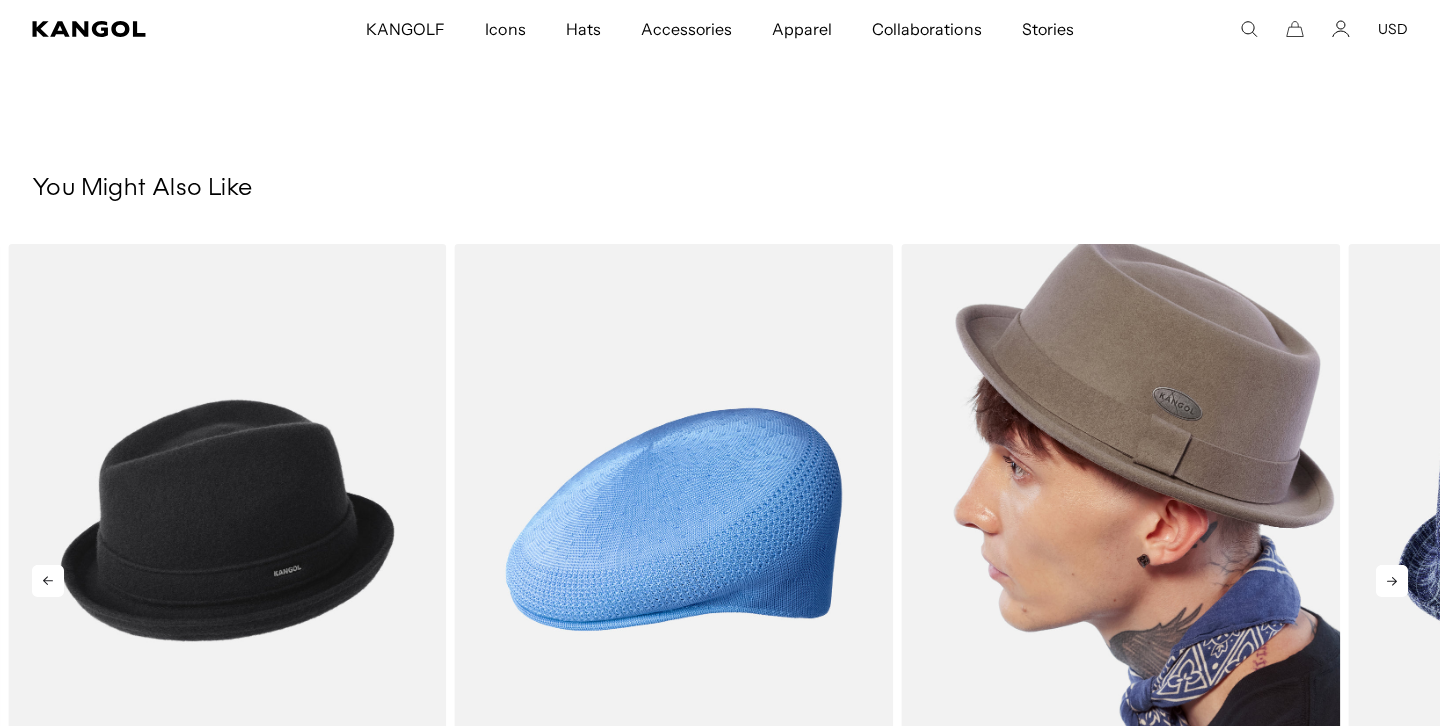 scroll, scrollTop: 0, scrollLeft: 412, axis: horizontal 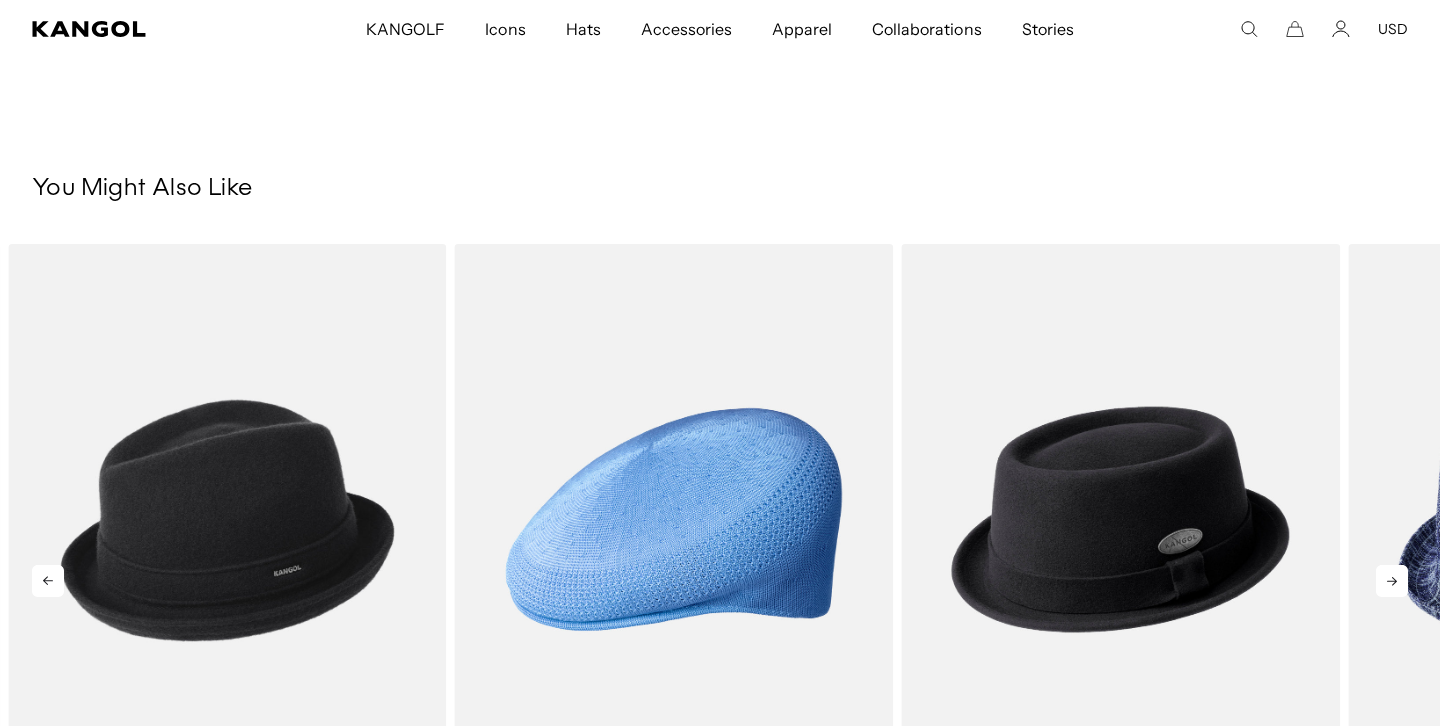 click 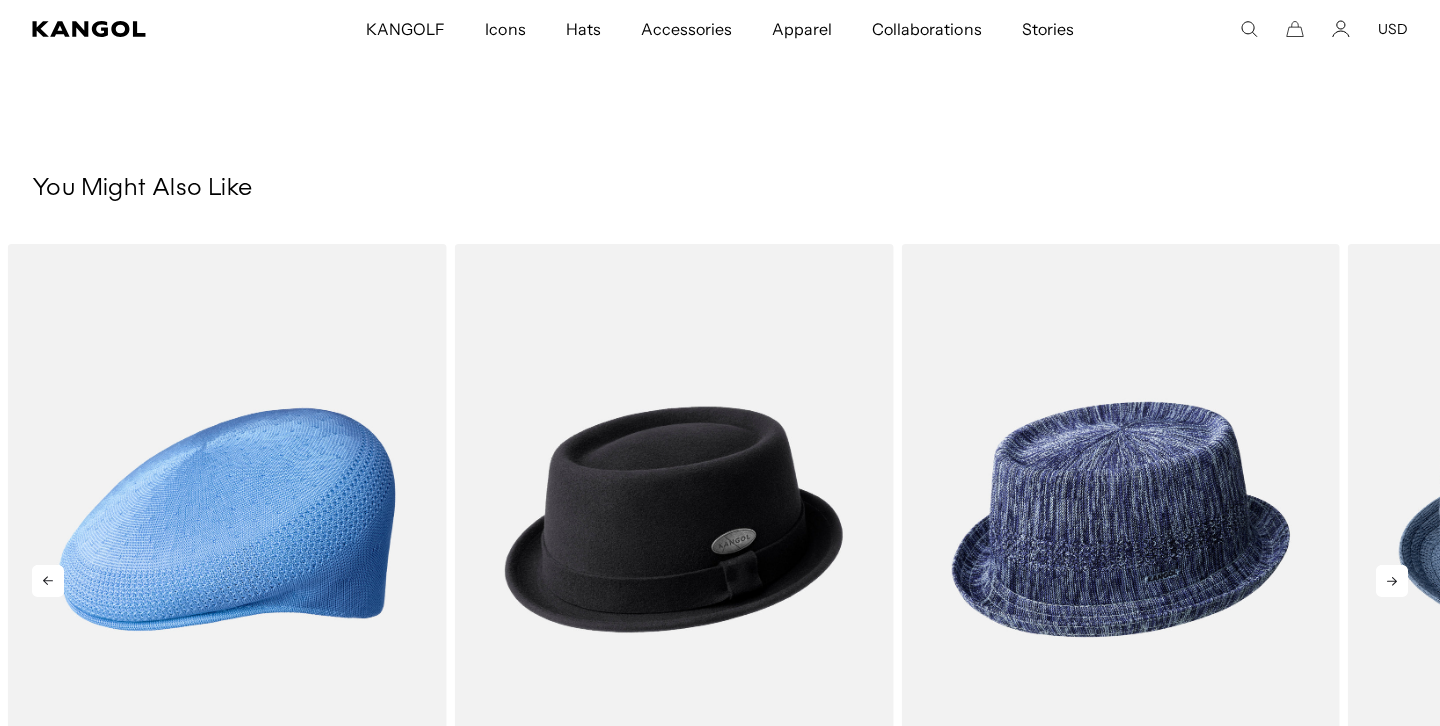 scroll, scrollTop: 0, scrollLeft: 0, axis: both 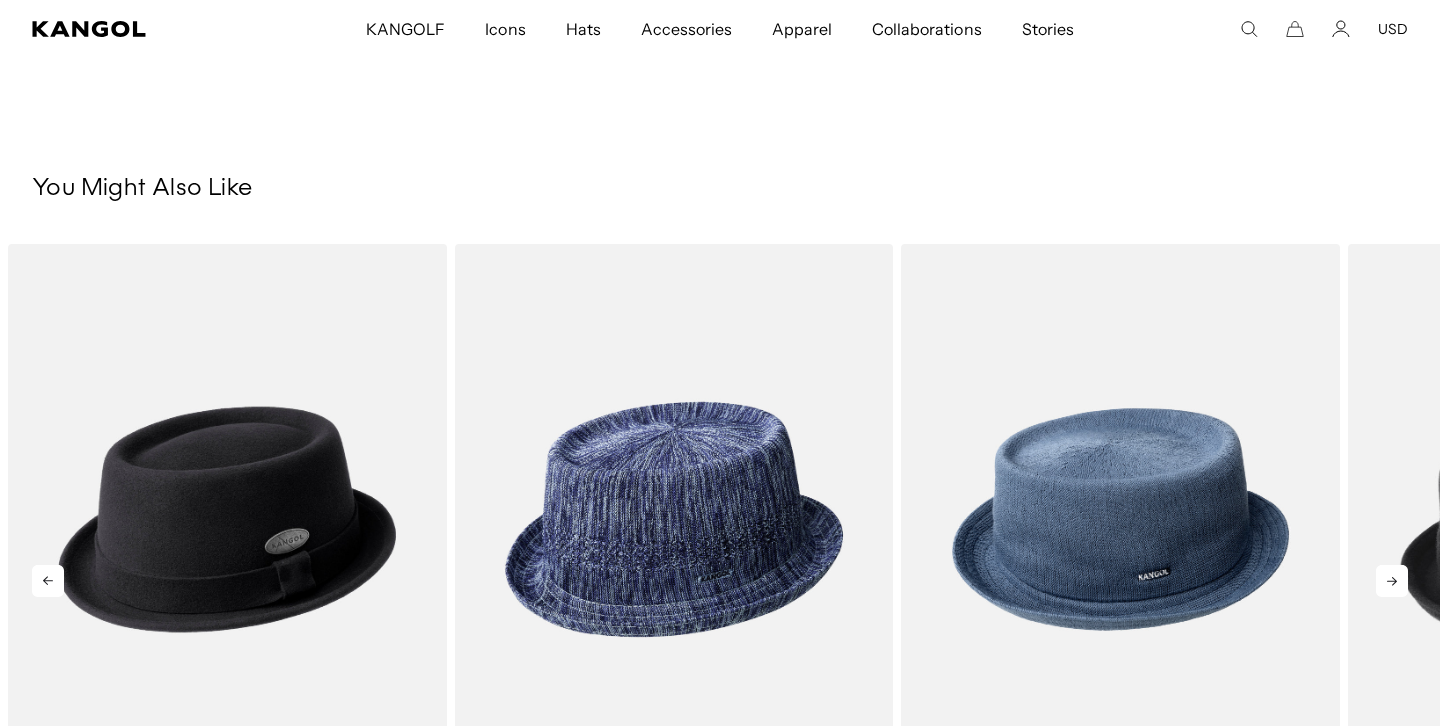 click 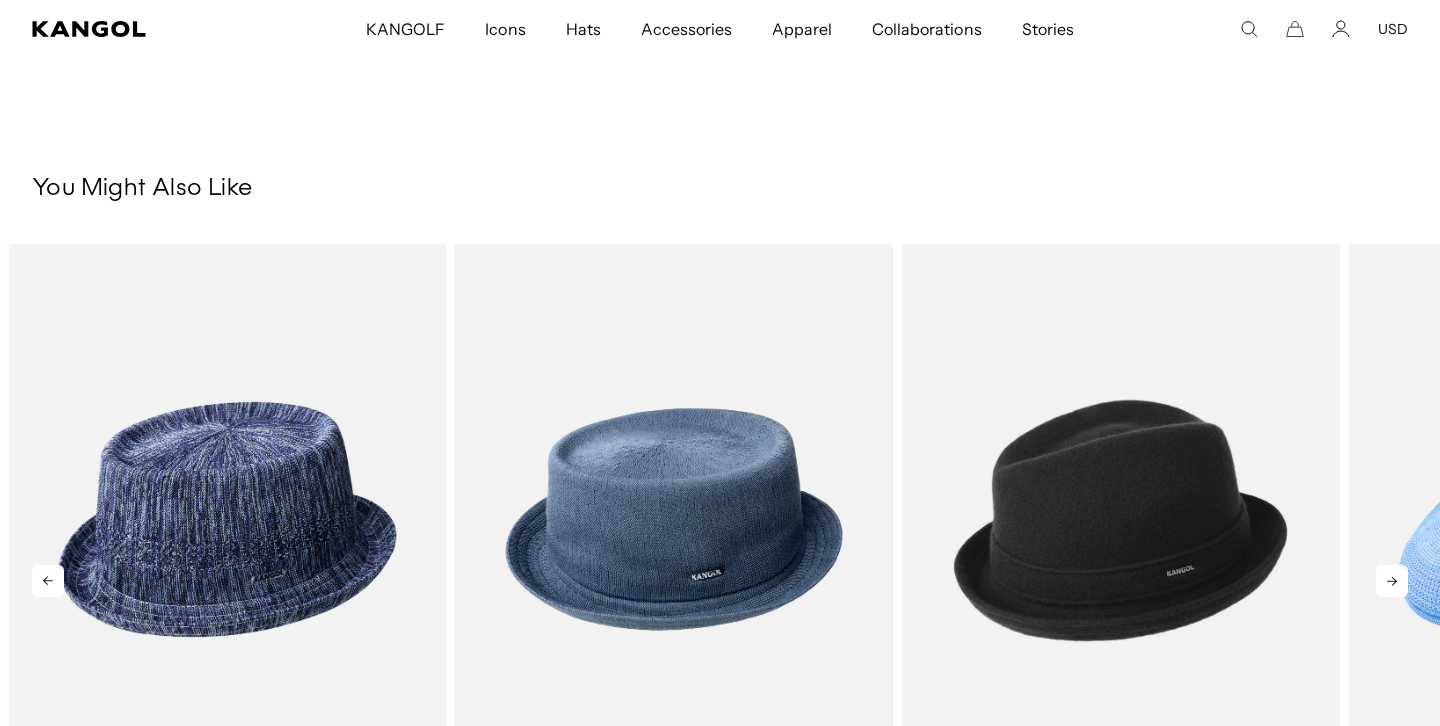 click 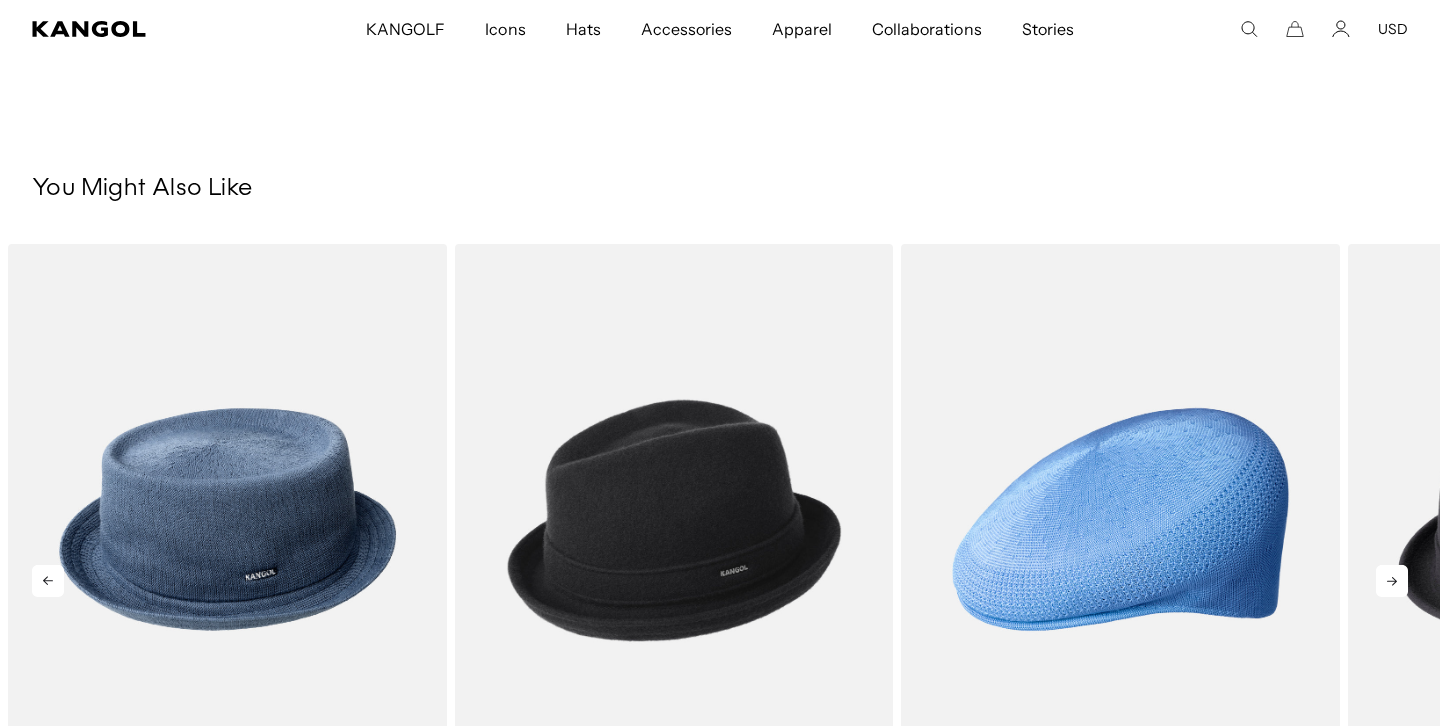 click 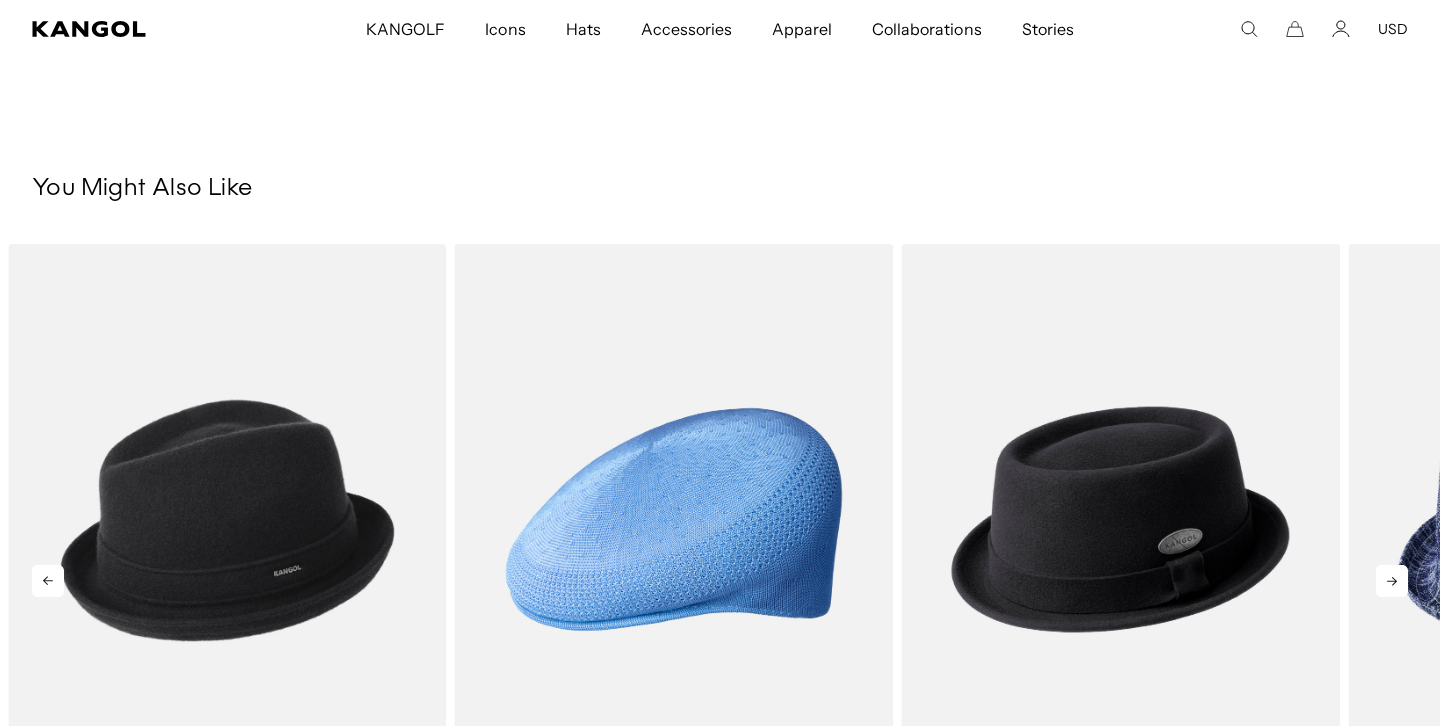 scroll, scrollTop: 0, scrollLeft: 412, axis: horizontal 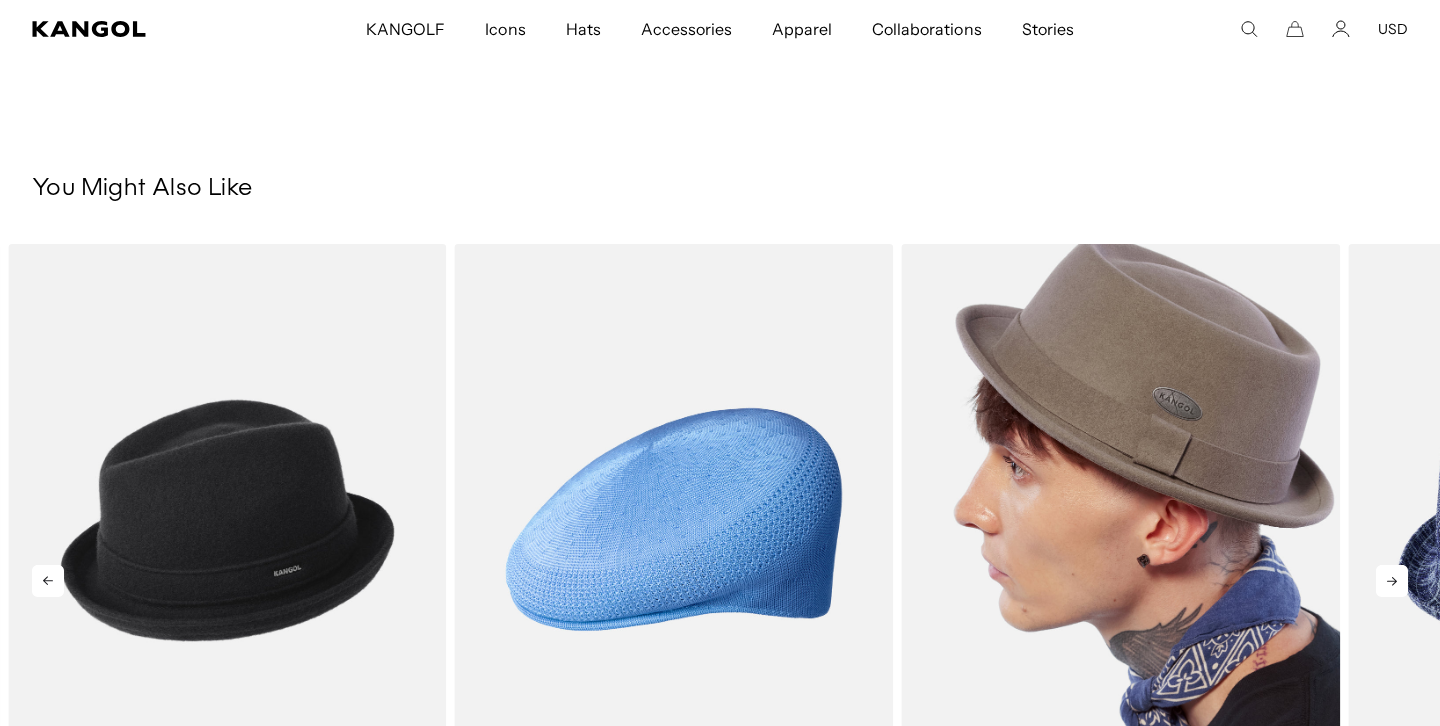 click at bounding box center (1120, 519) 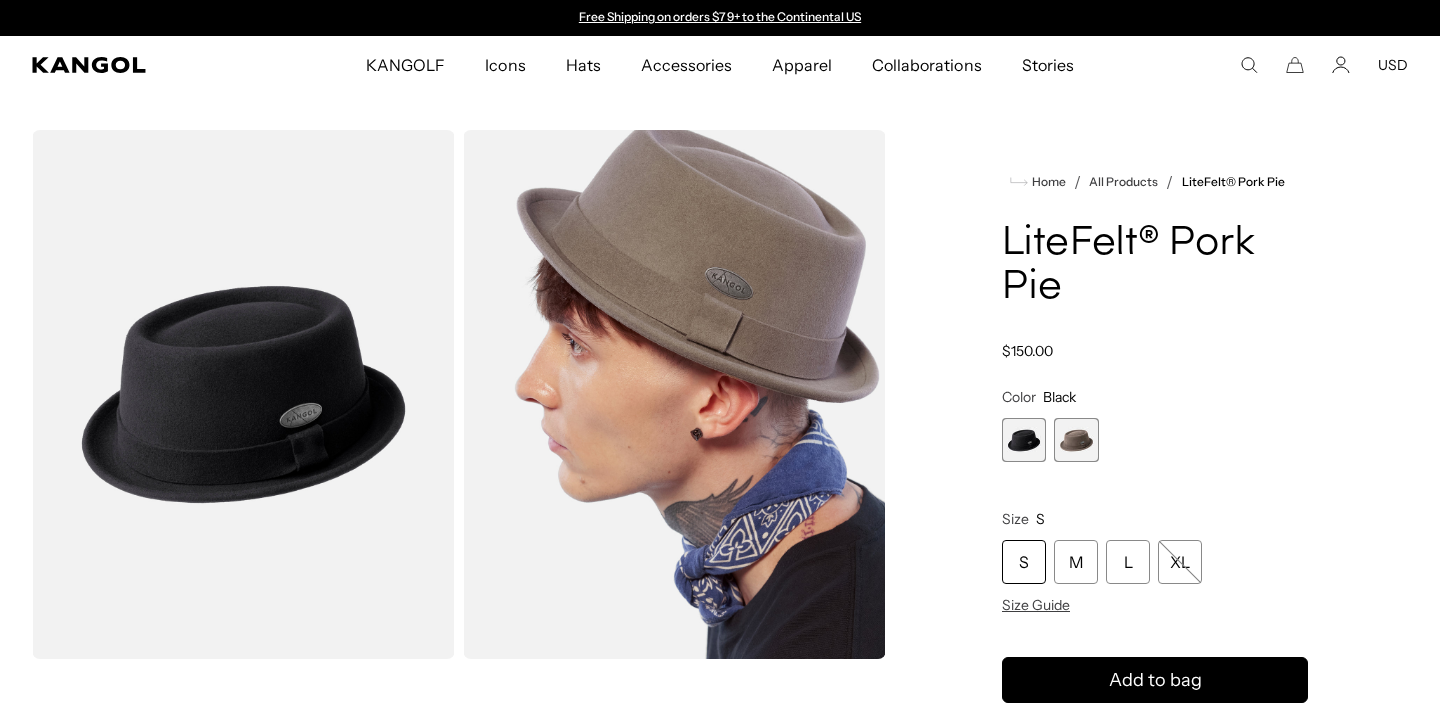 scroll, scrollTop: 0, scrollLeft: 0, axis: both 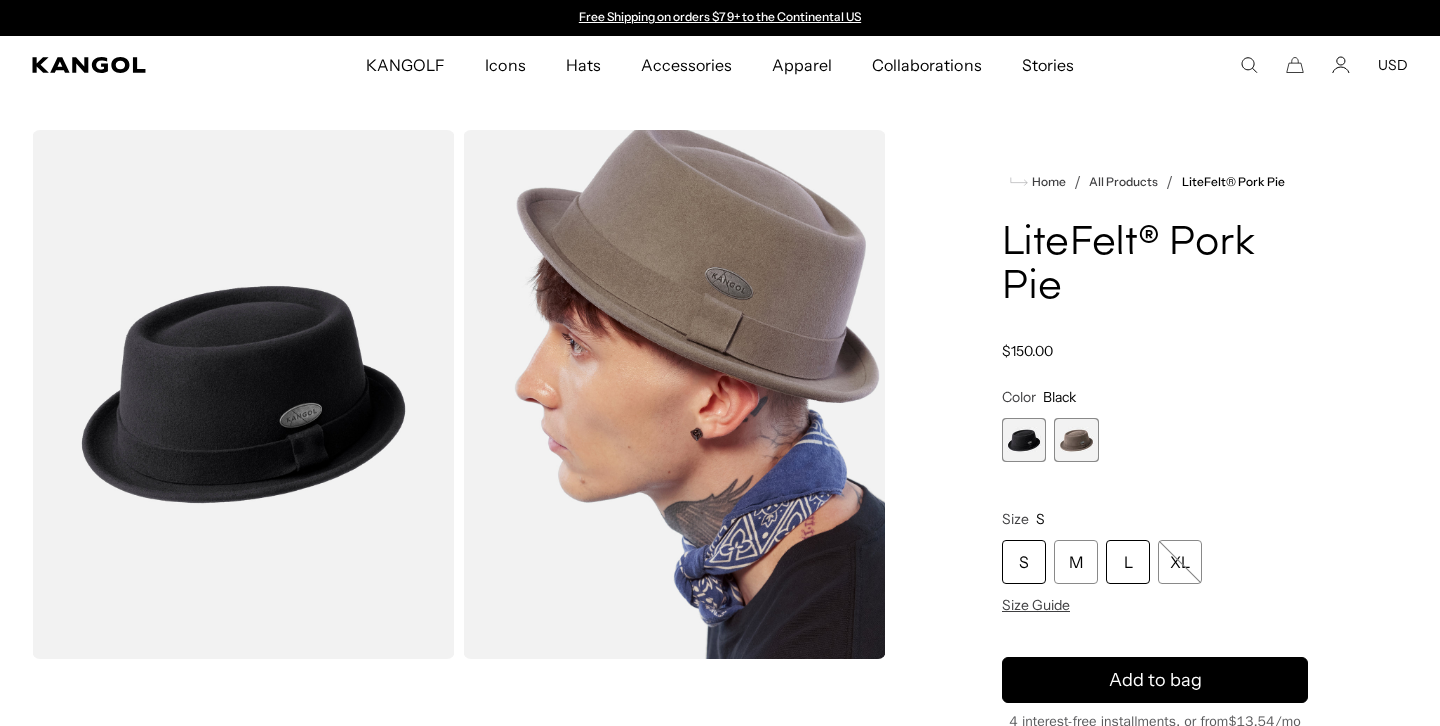 click on "L" at bounding box center [1128, 562] 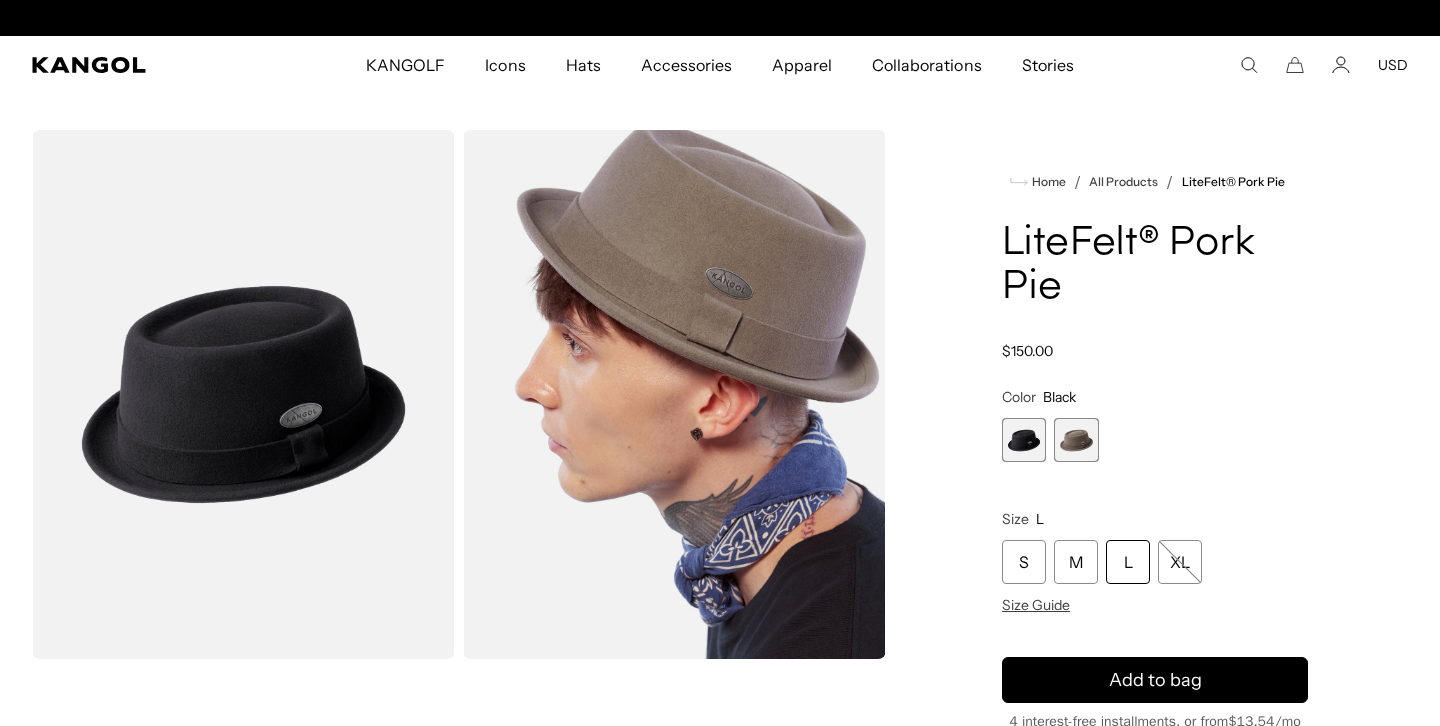 scroll, scrollTop: 0, scrollLeft: 412, axis: horizontal 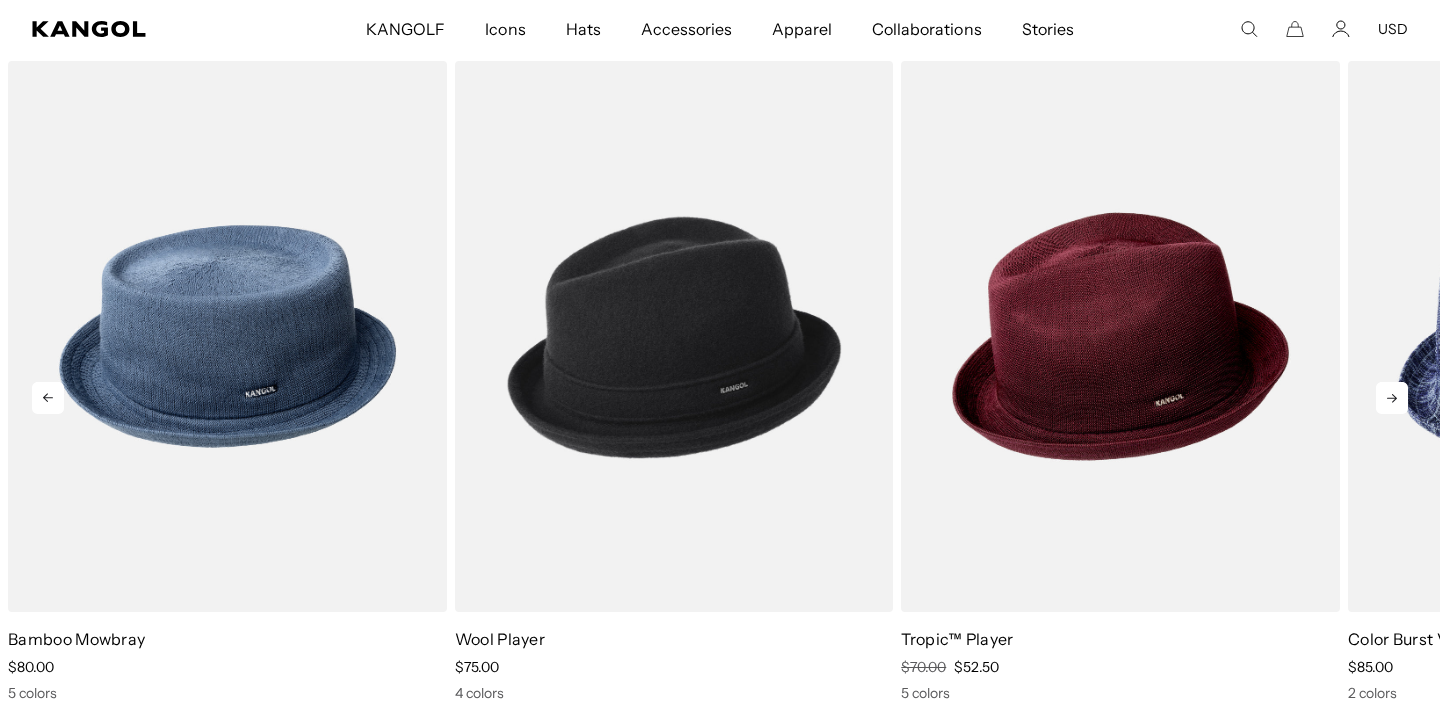 click 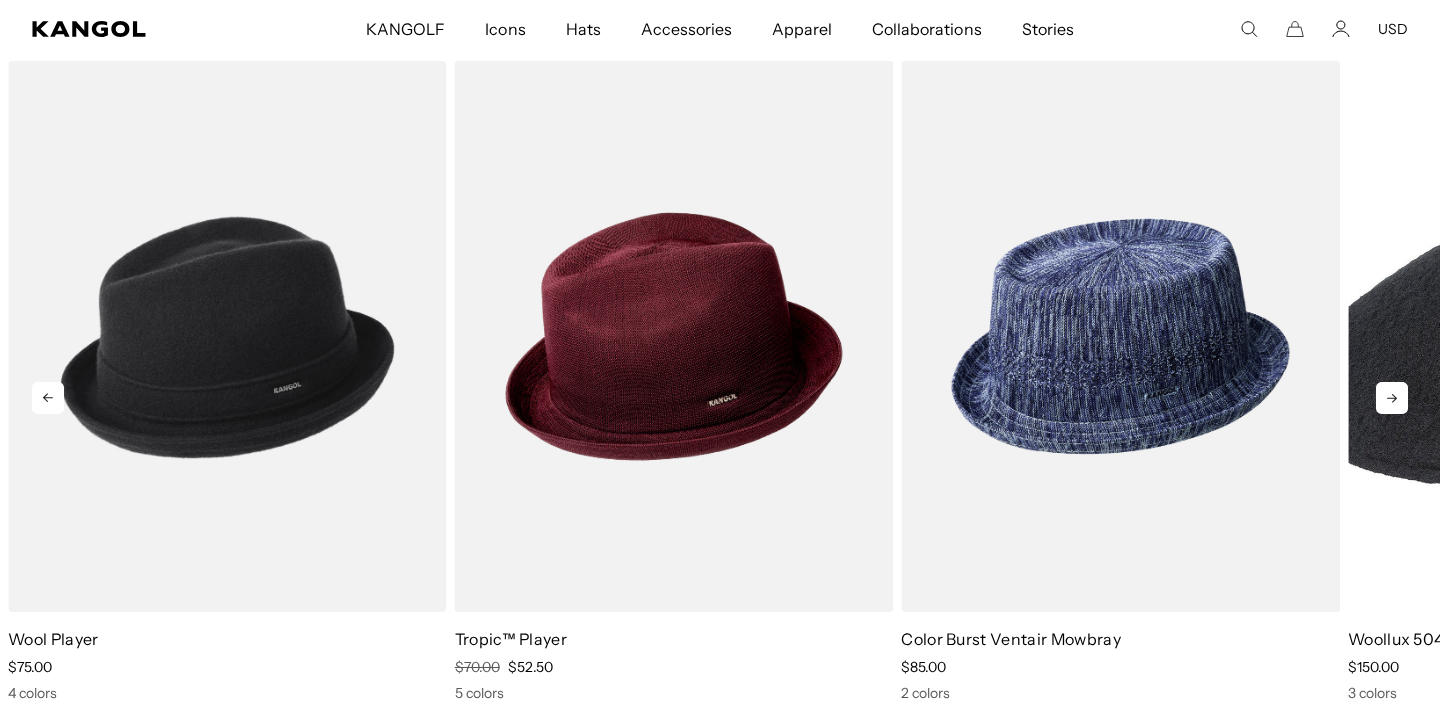 scroll, scrollTop: 0, scrollLeft: 412, axis: horizontal 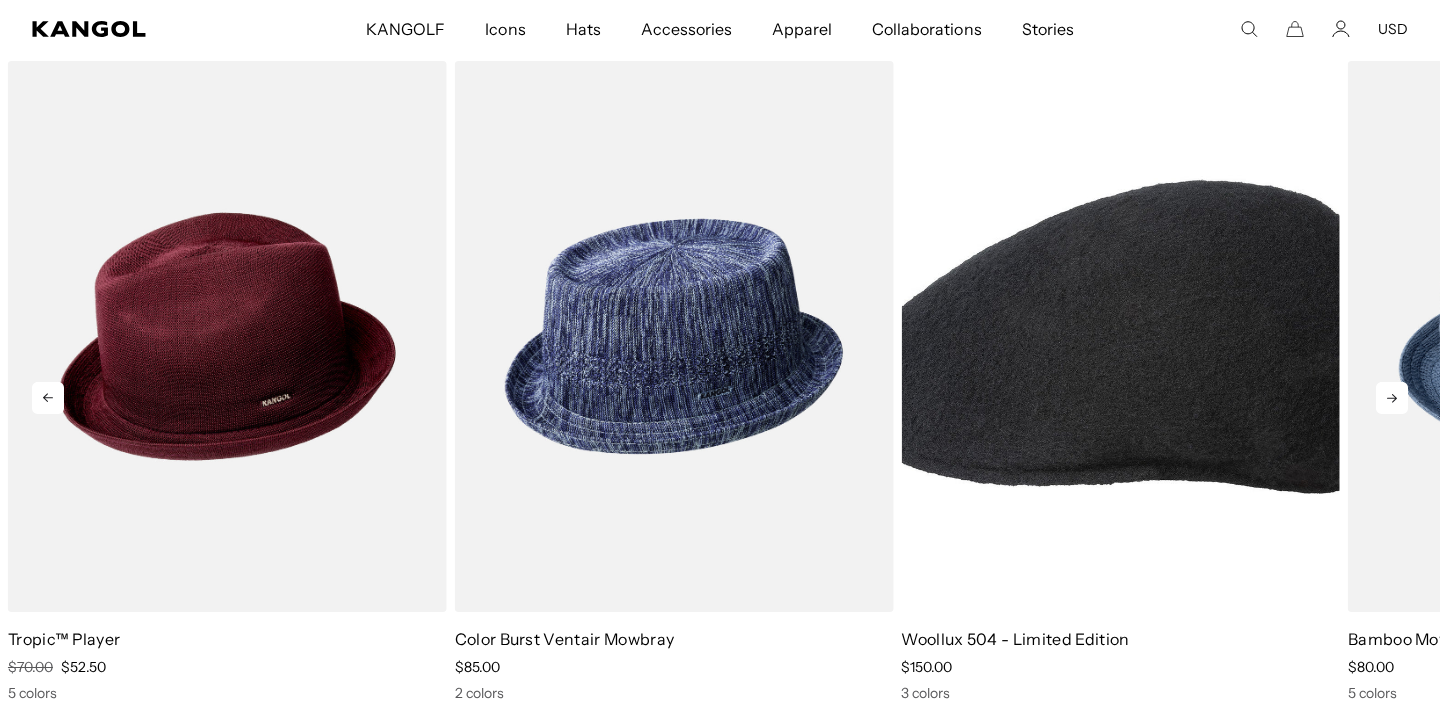 click 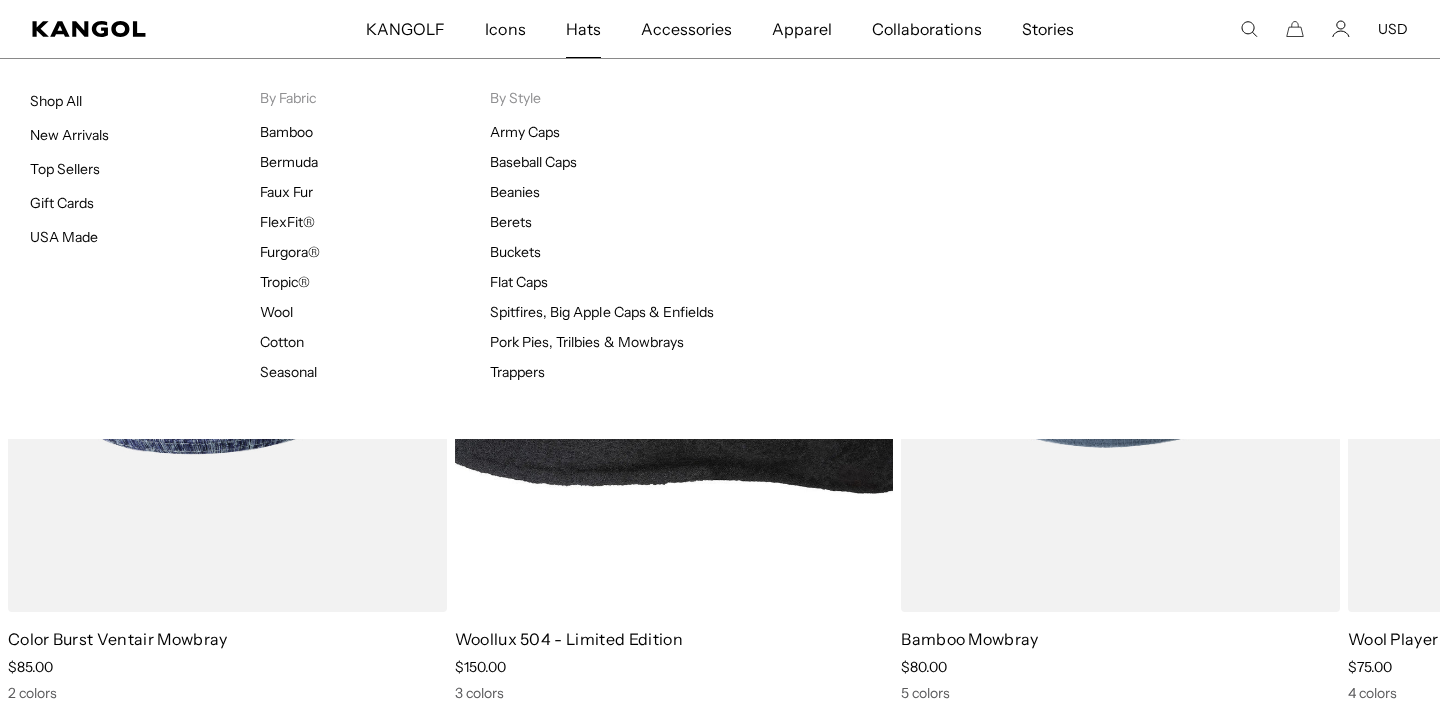 scroll, scrollTop: 0, scrollLeft: 412, axis: horizontal 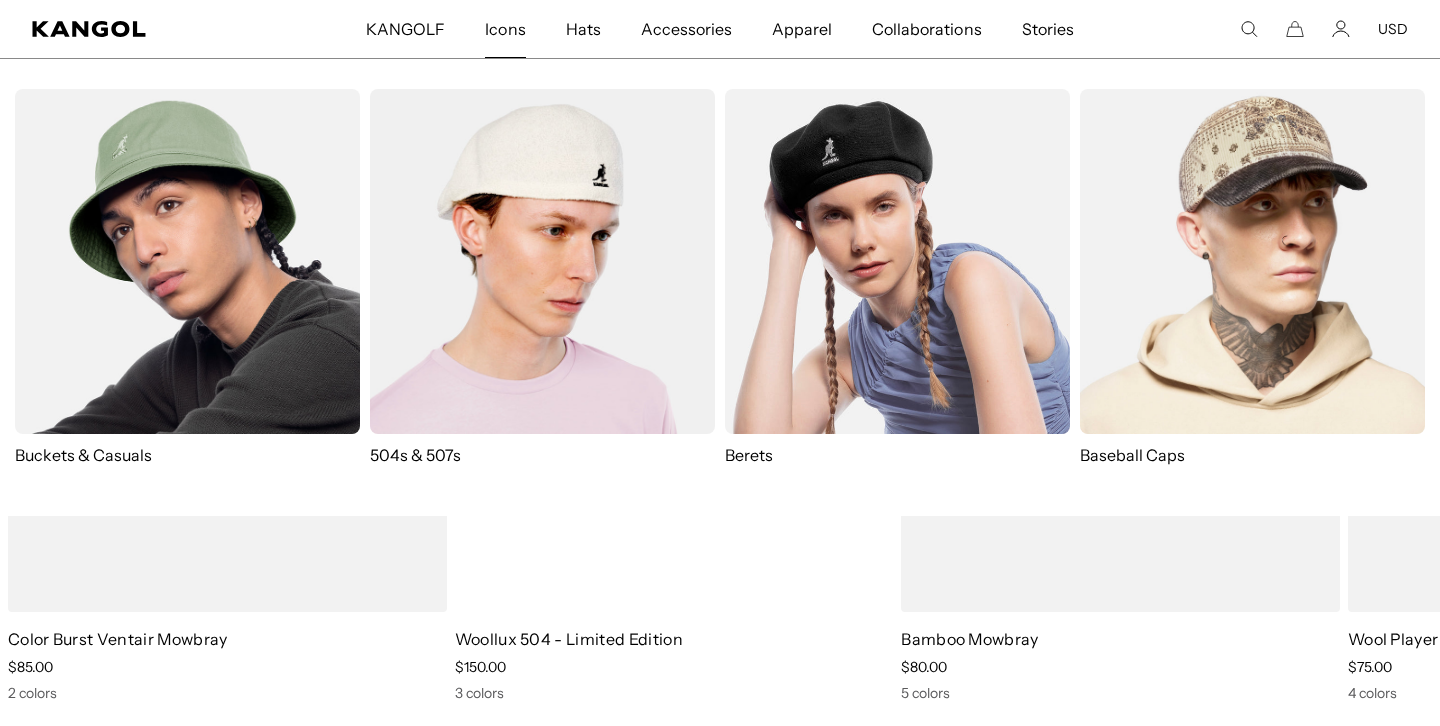 click at bounding box center (542, 261) 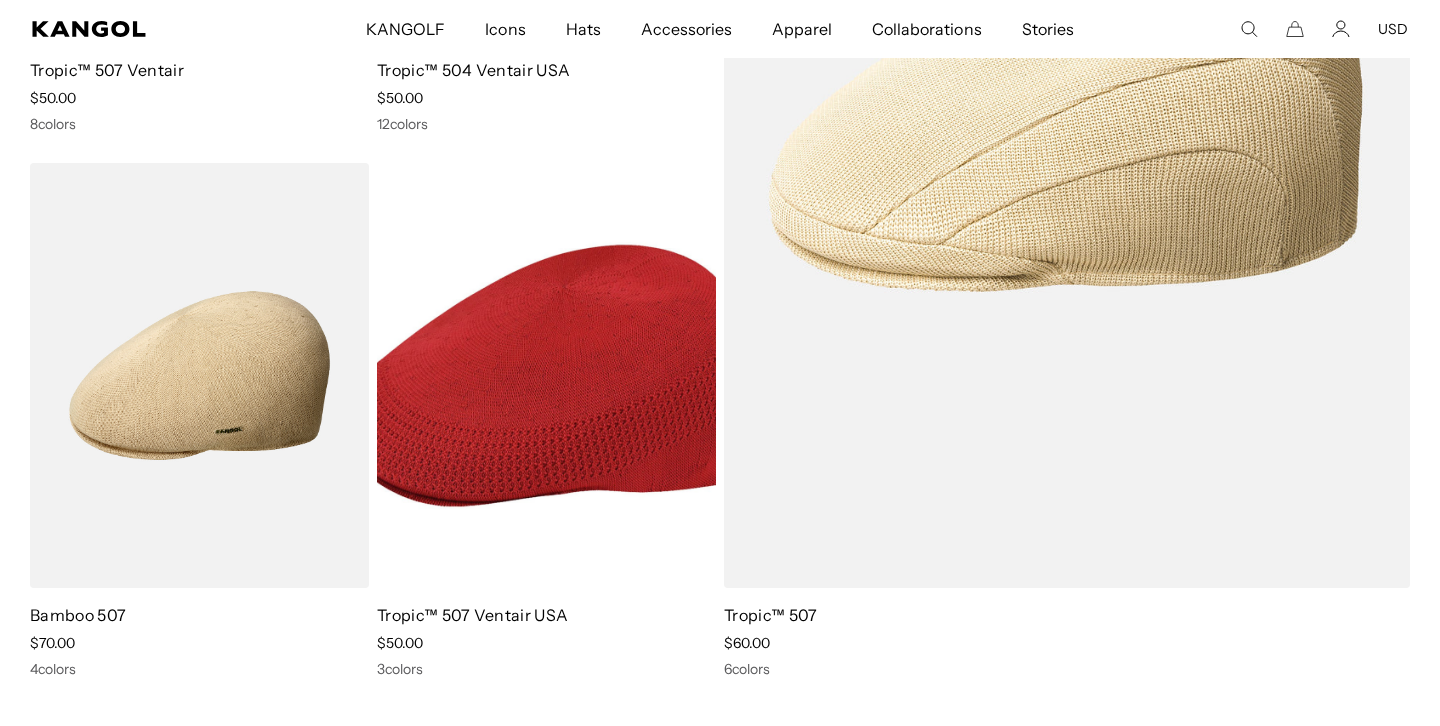 scroll, scrollTop: 636, scrollLeft: 0, axis: vertical 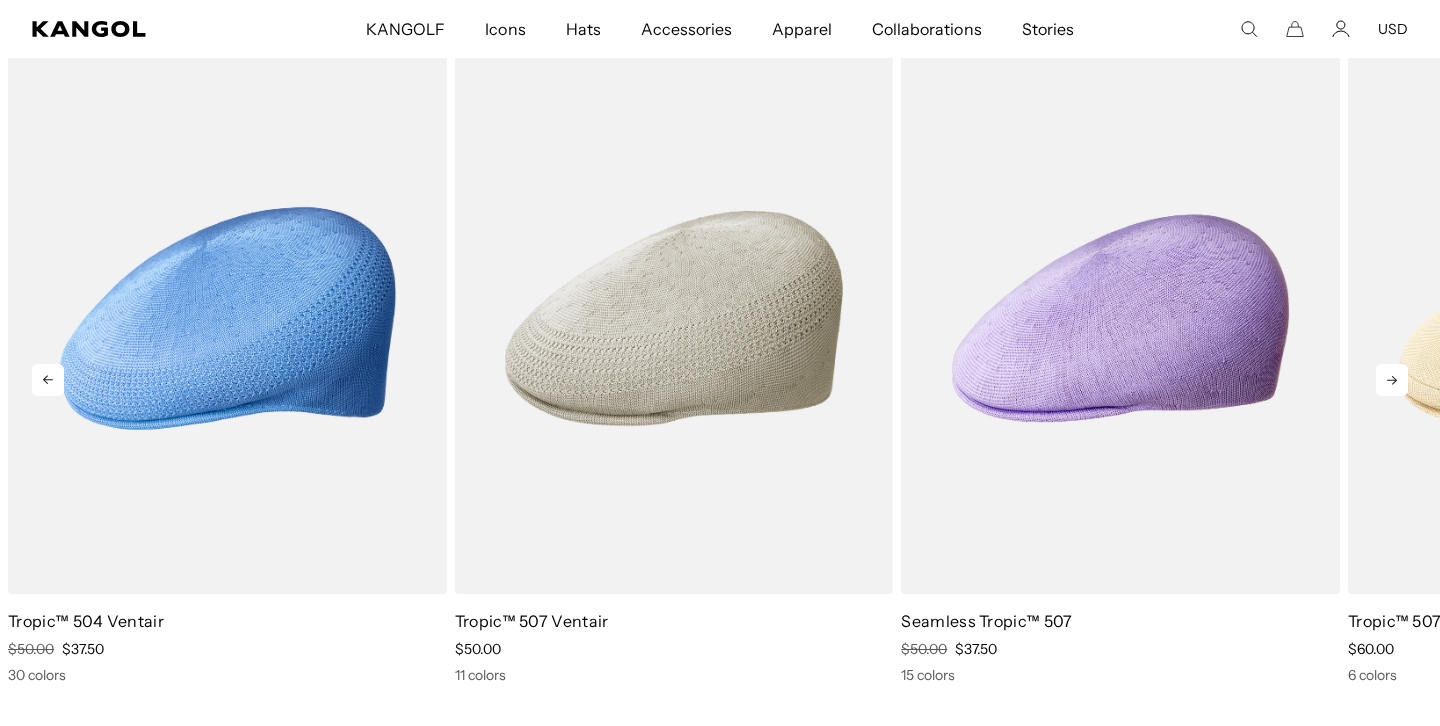 click 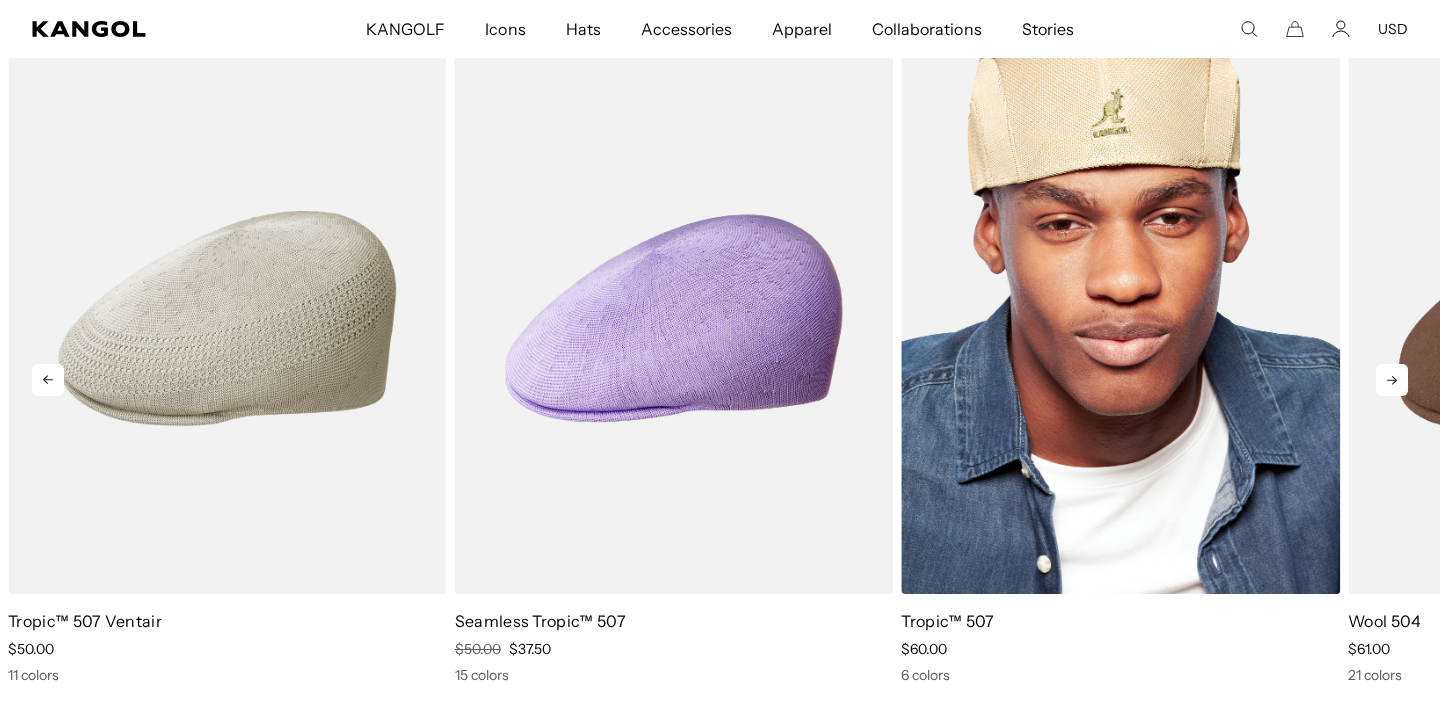 scroll 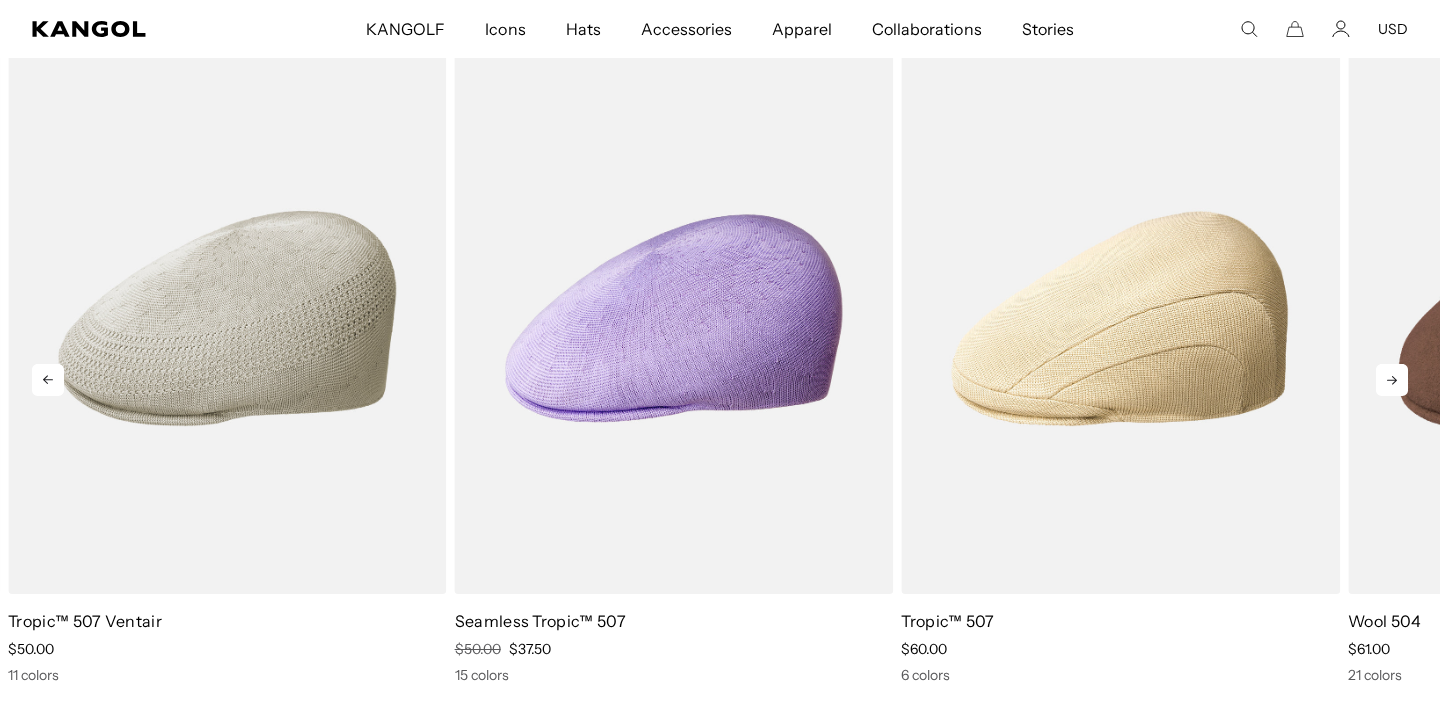 click 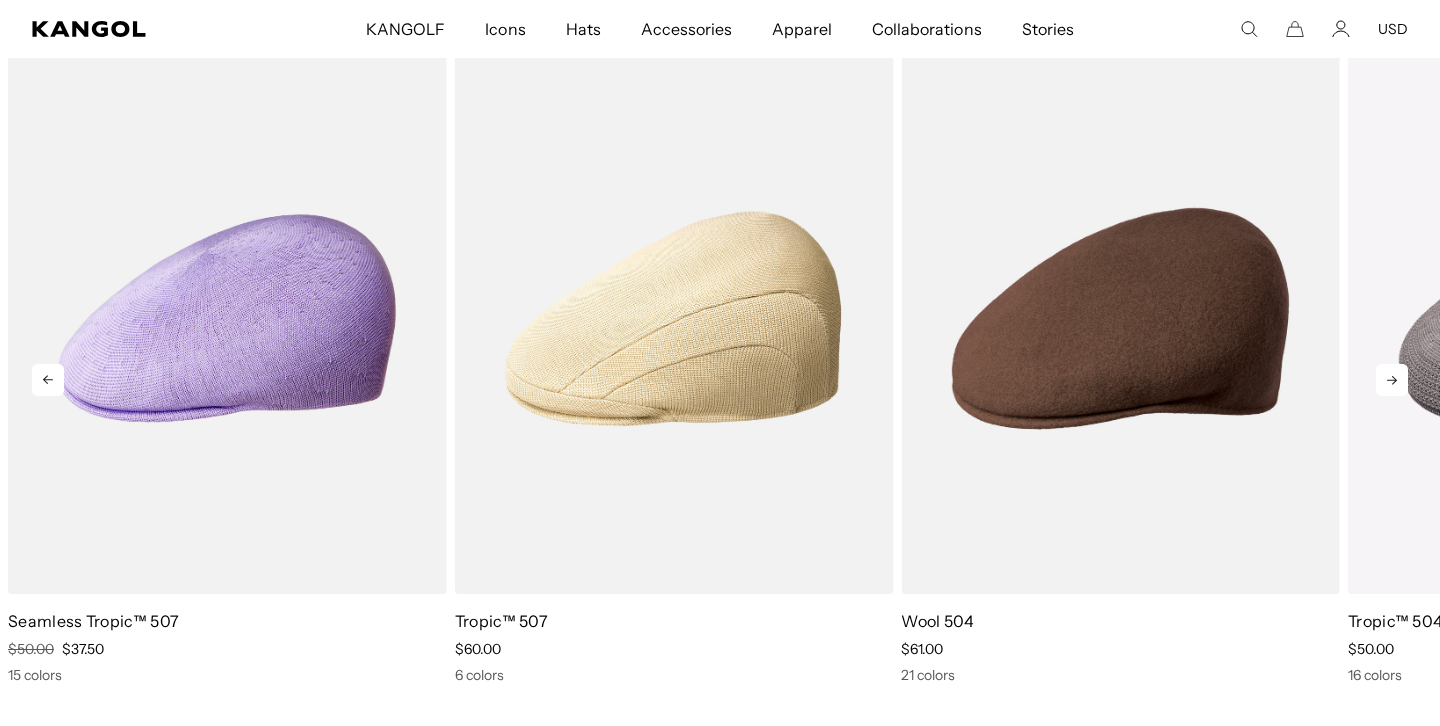 click 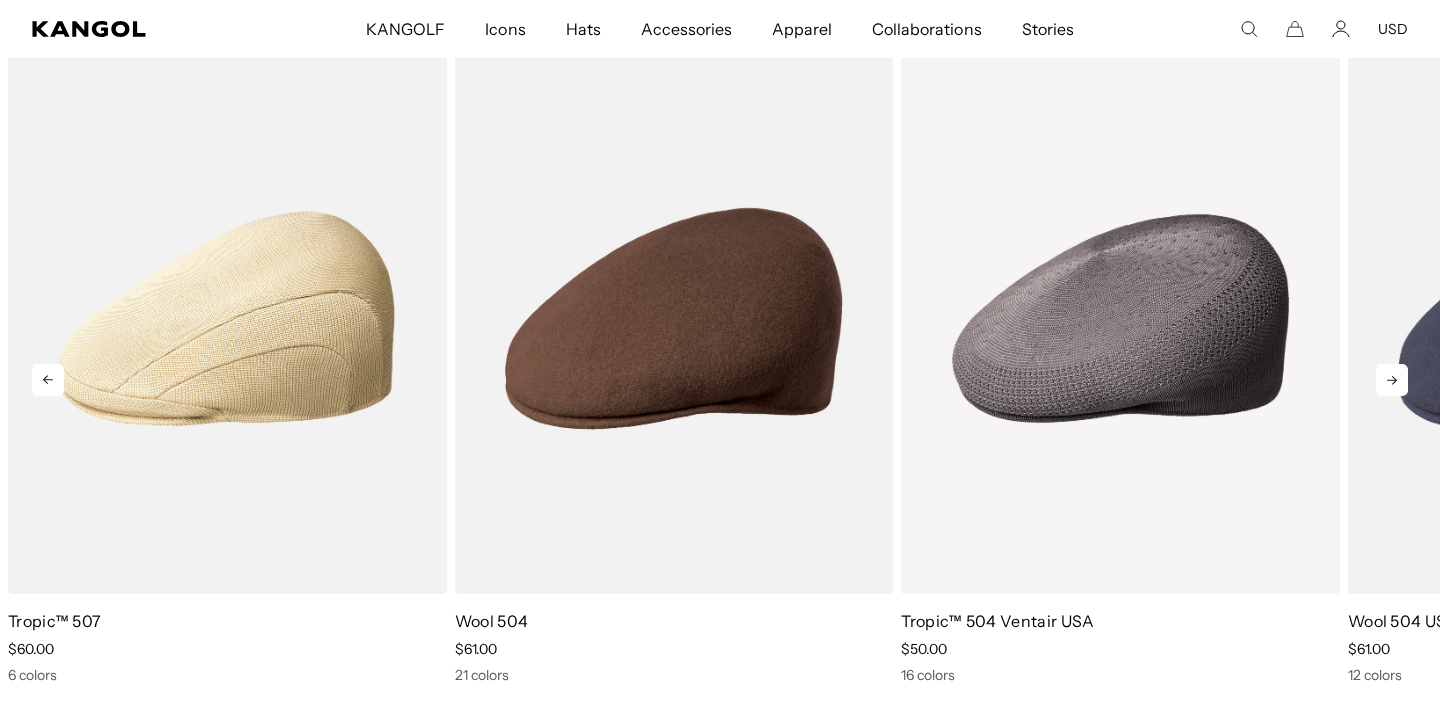 click 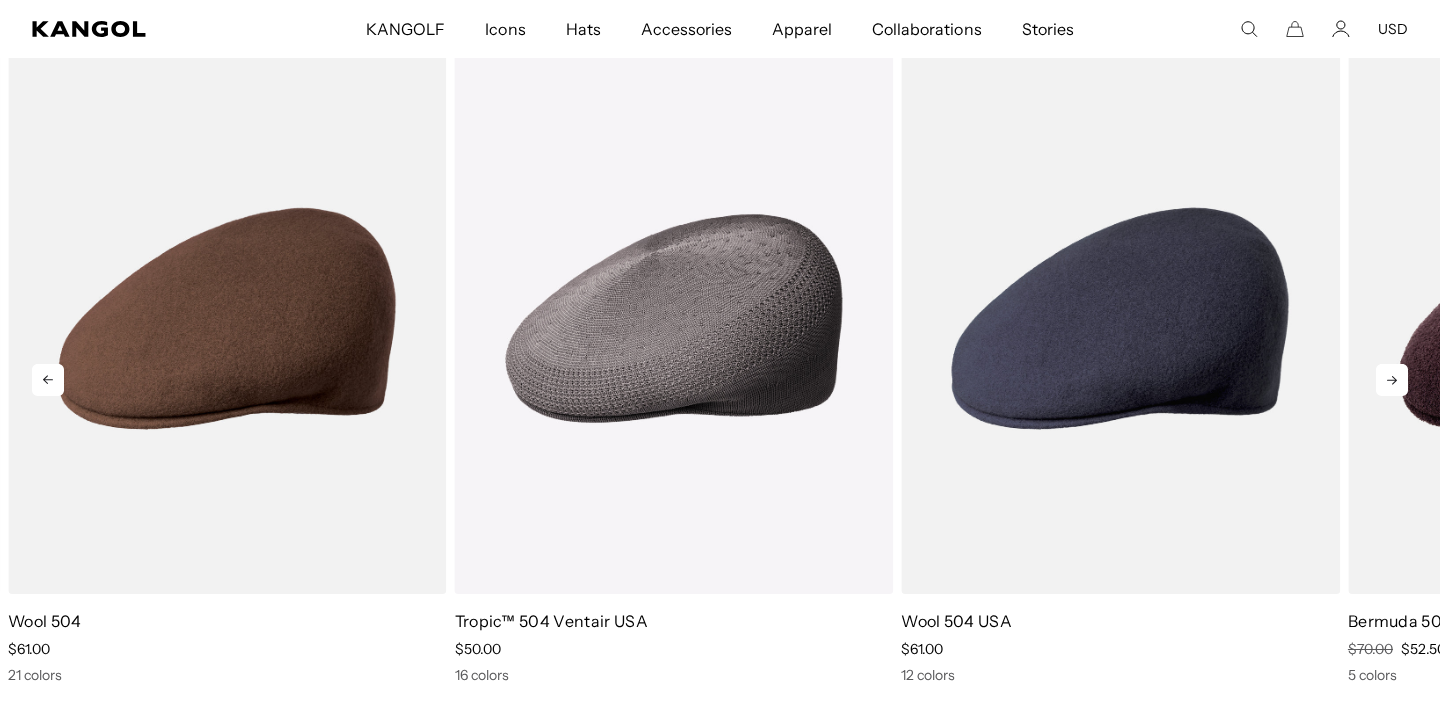 click 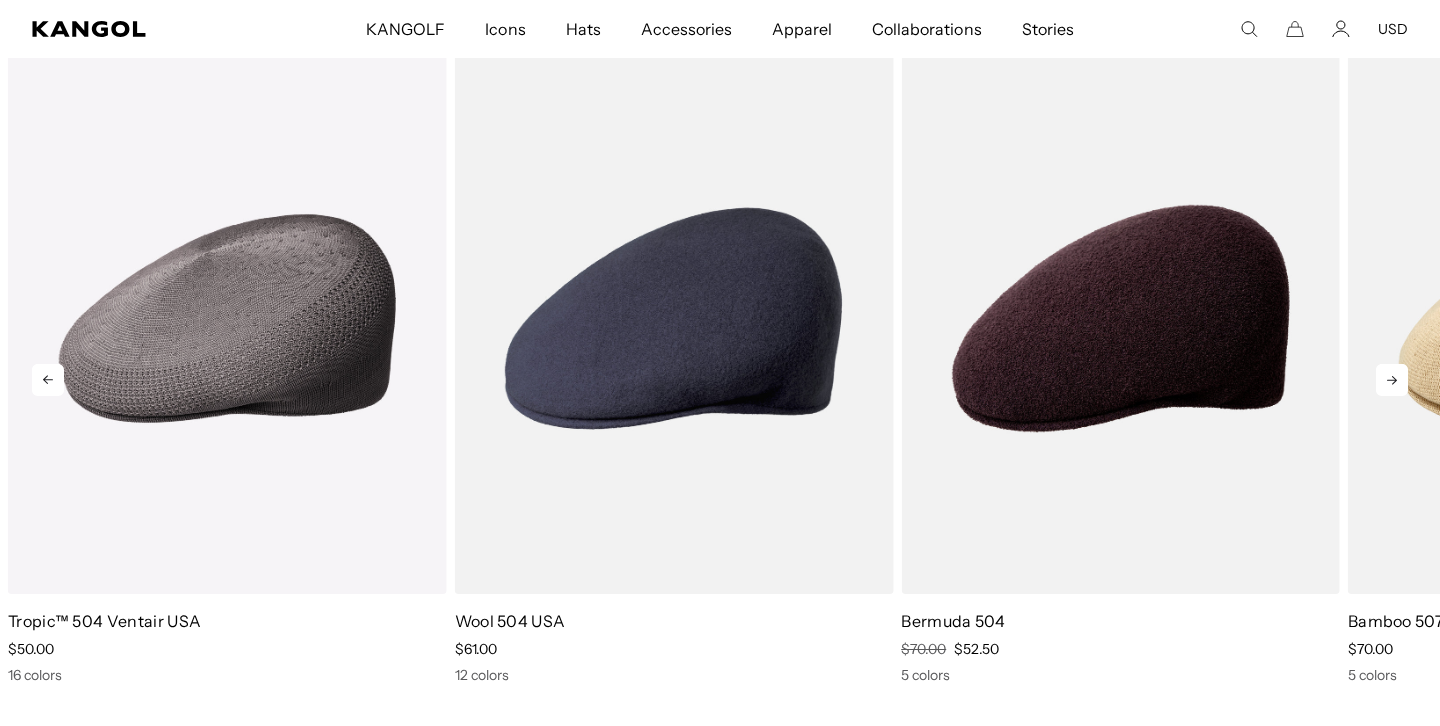 click 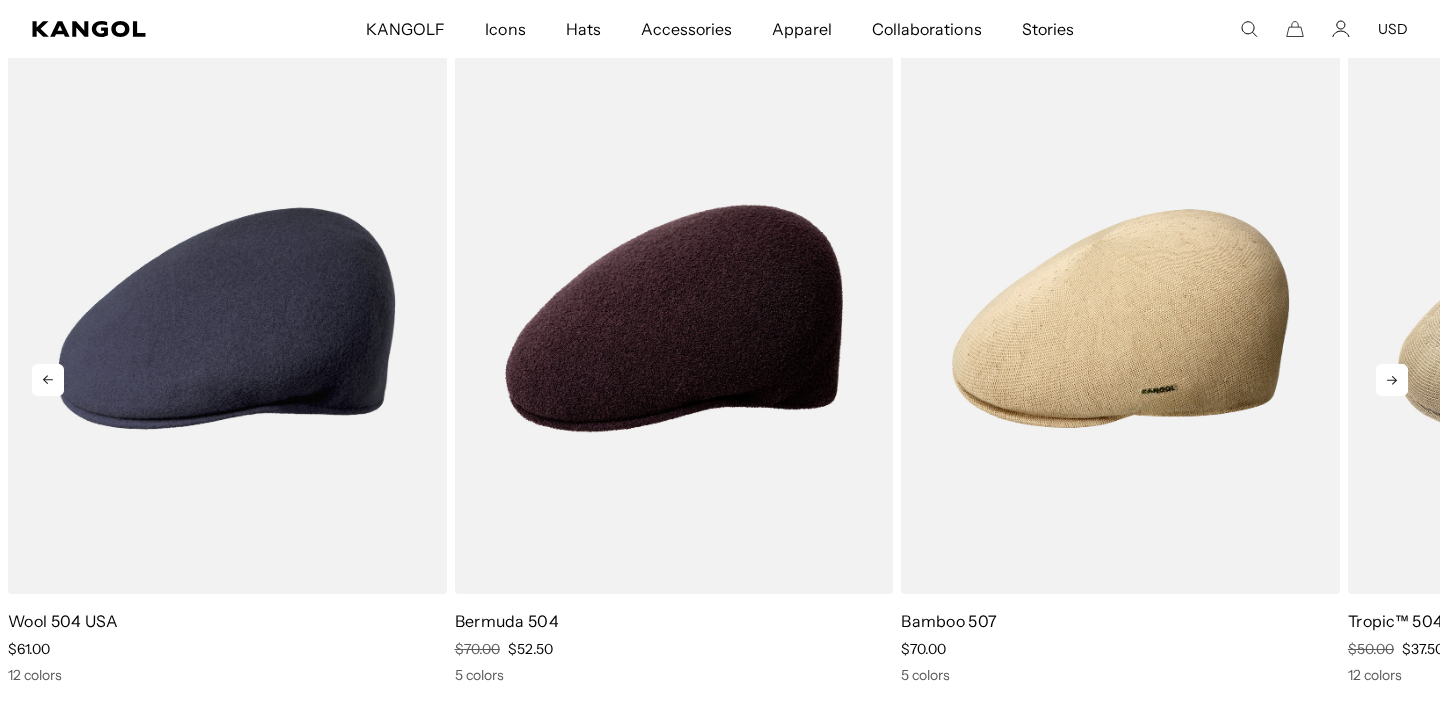 click 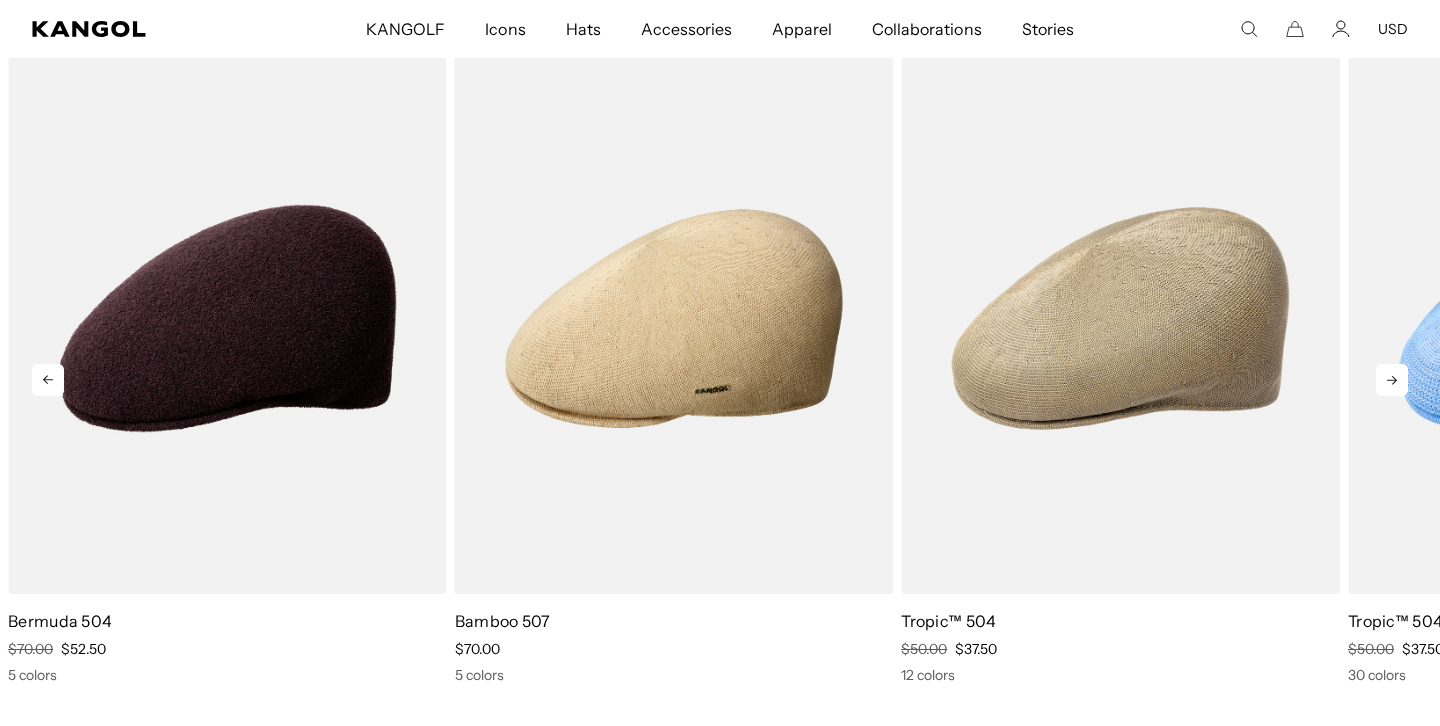 click 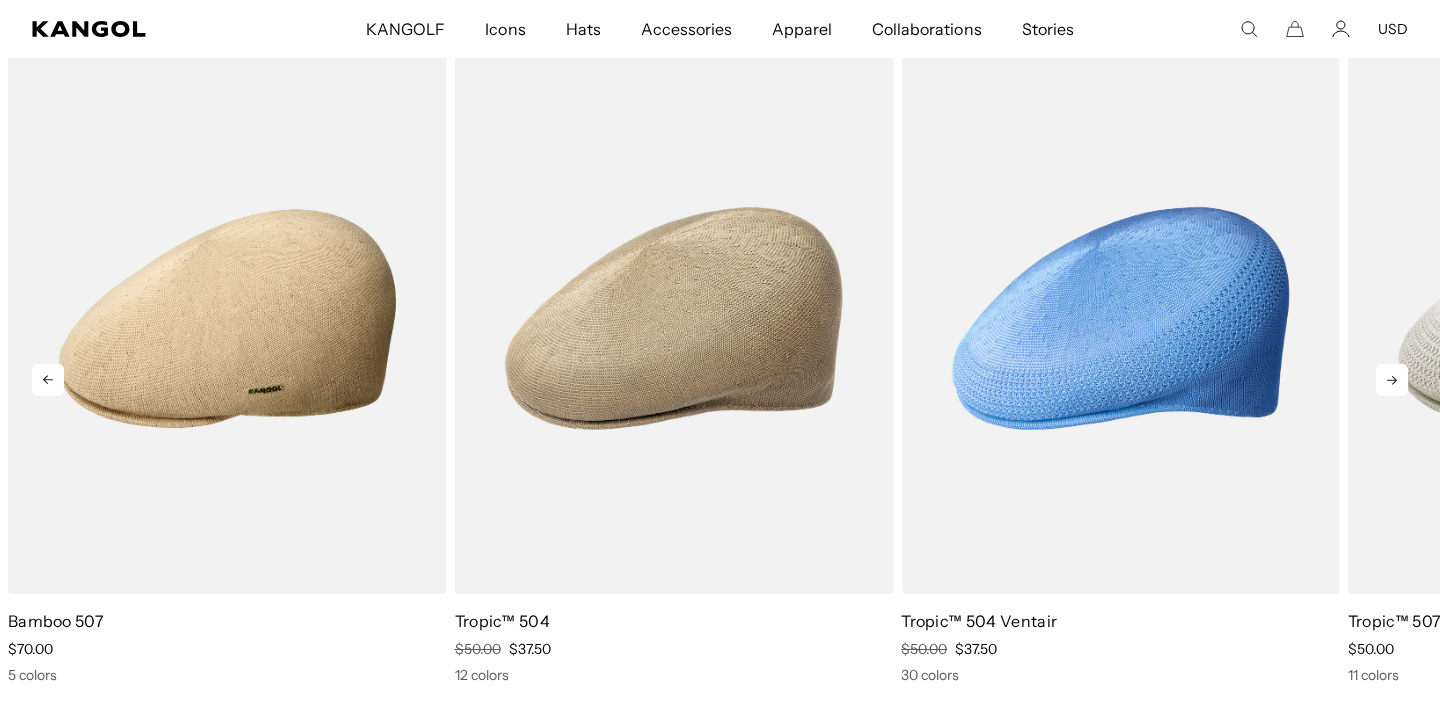click 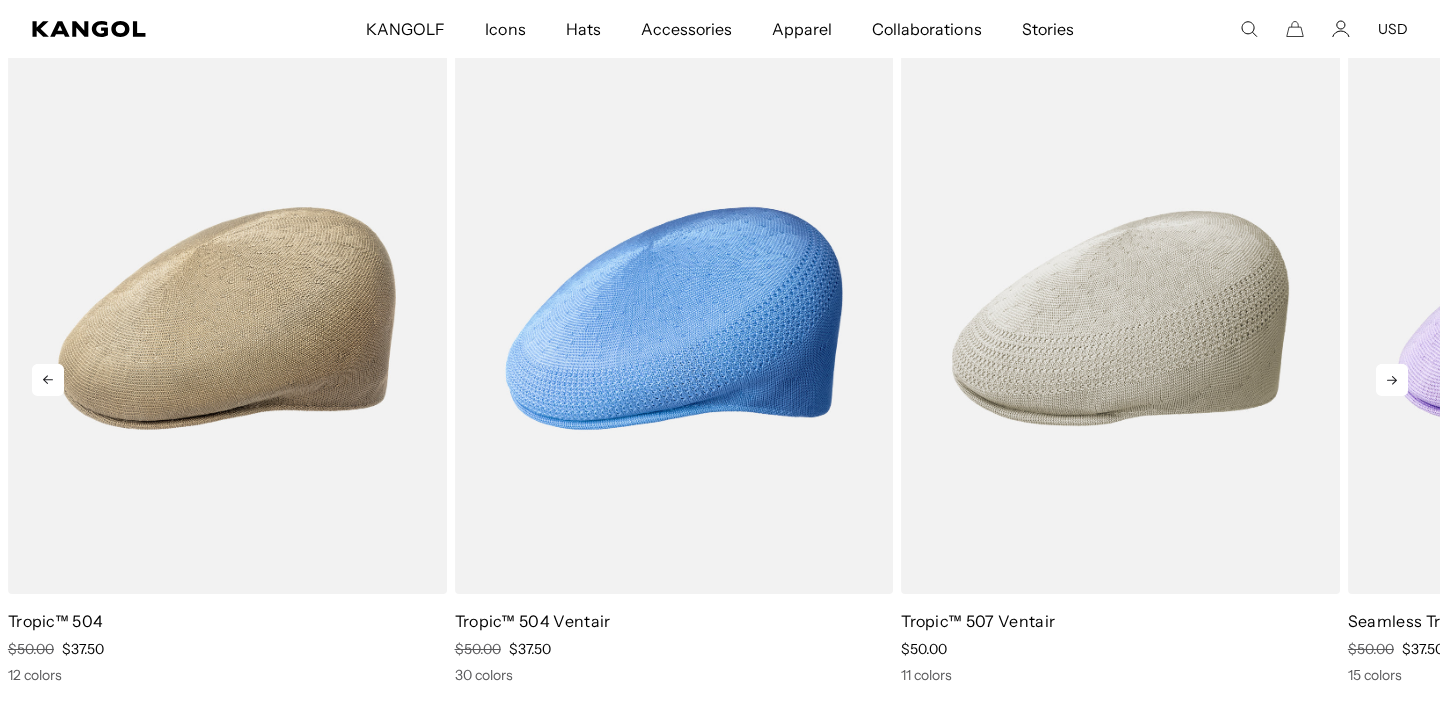 click 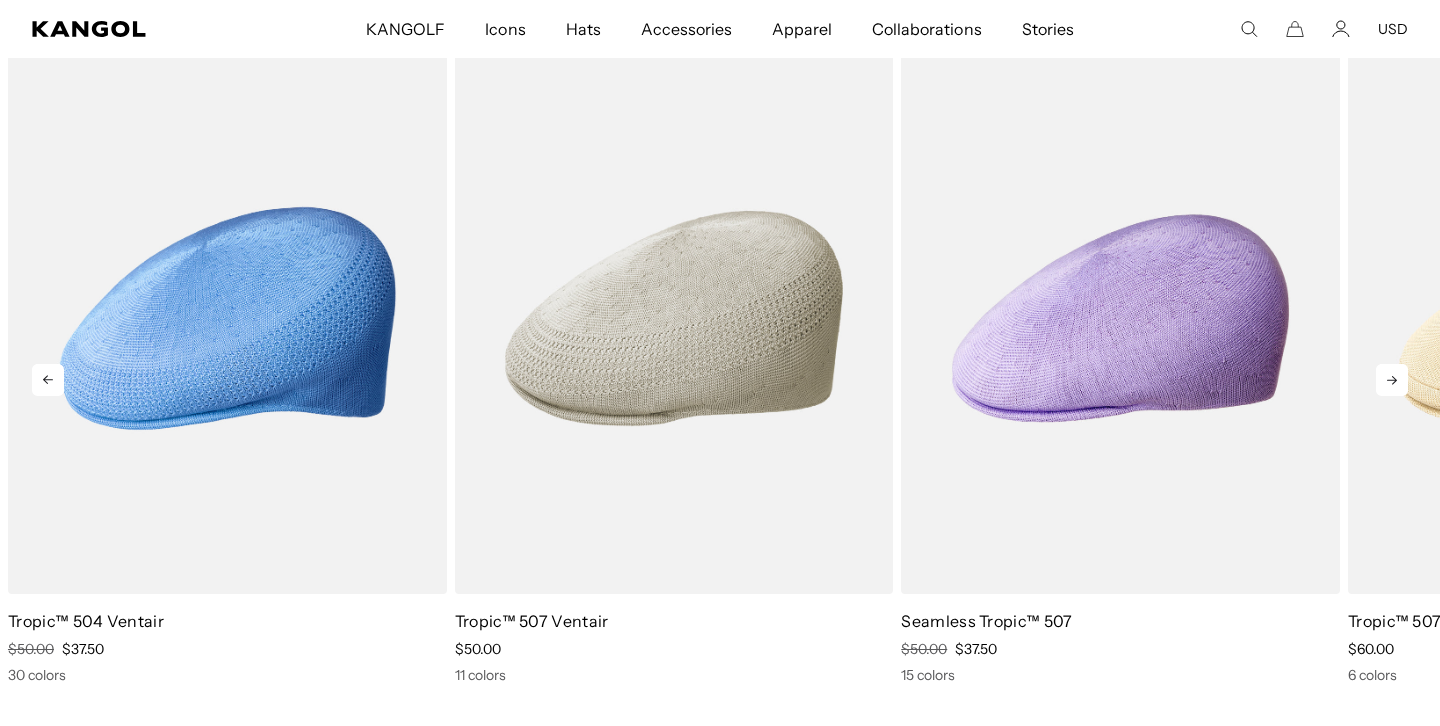 click 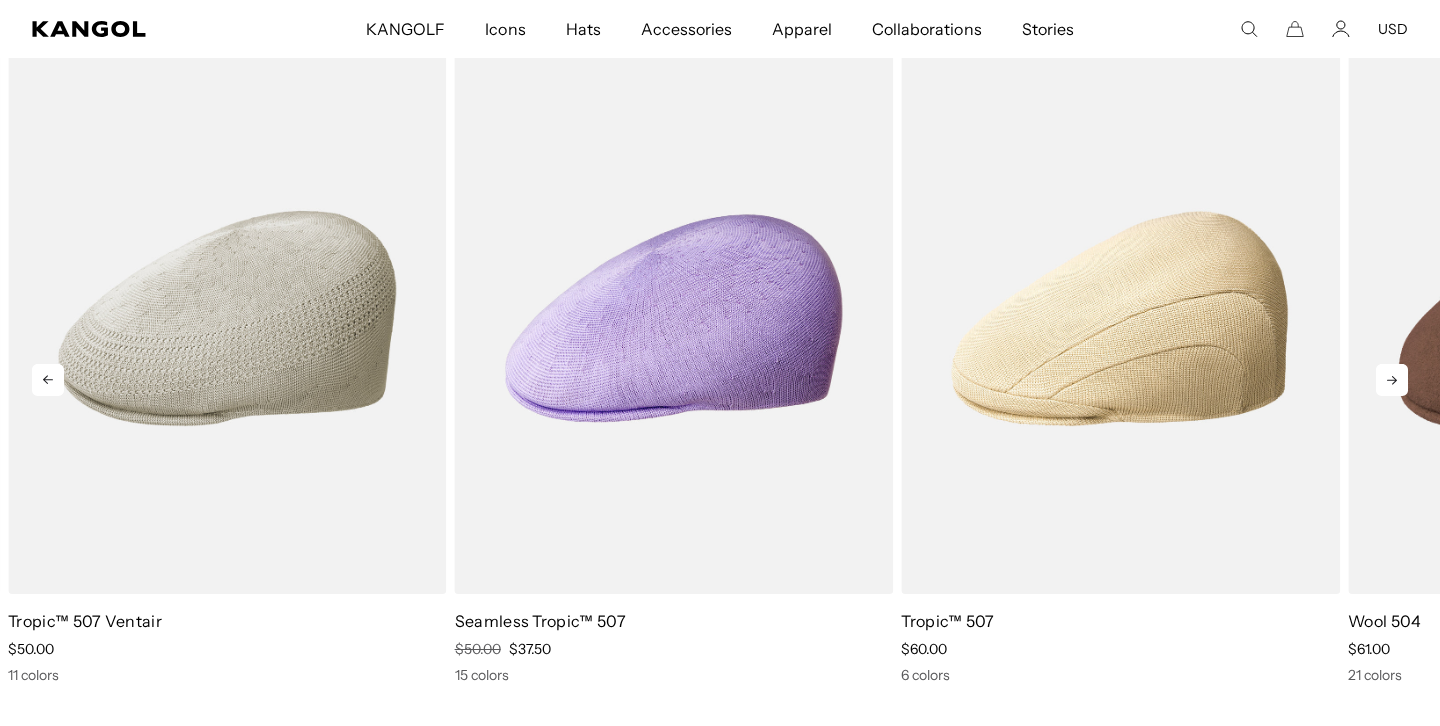 click 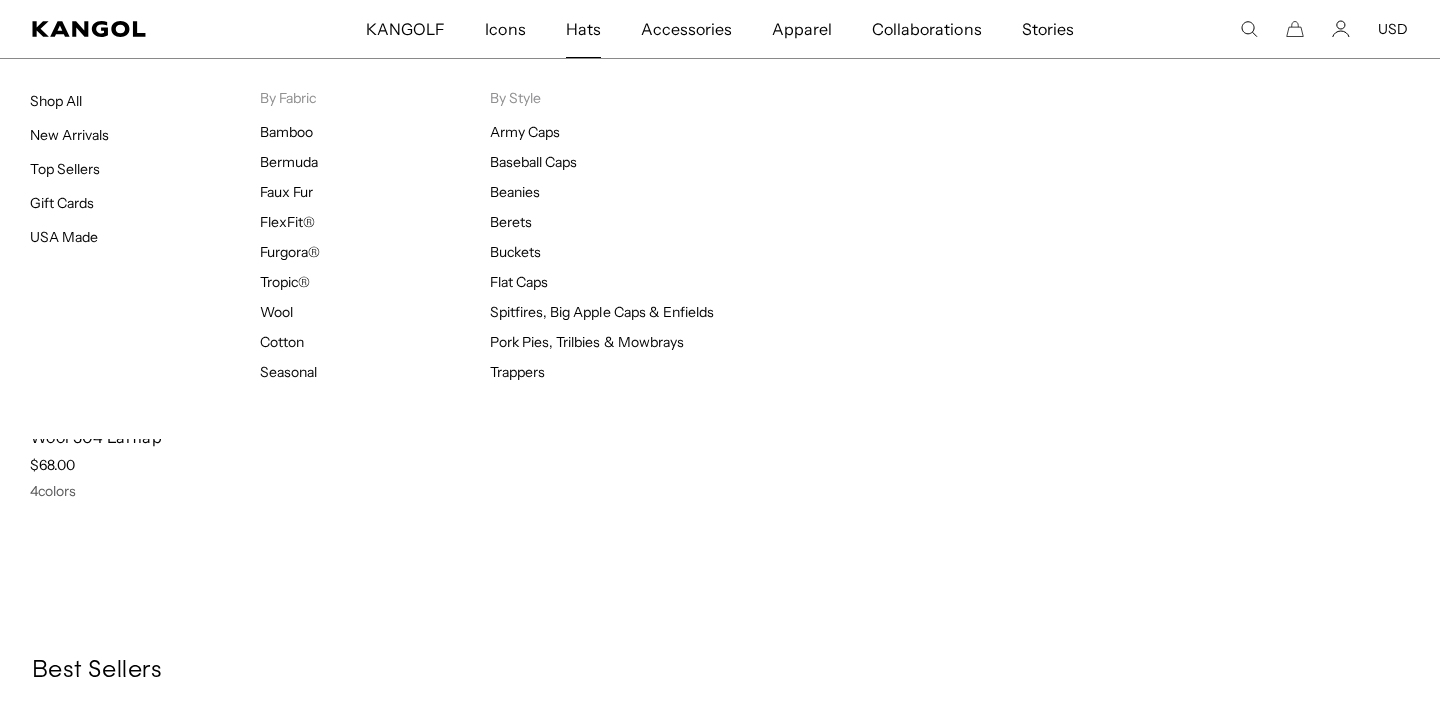 click on "Hats" at bounding box center (583, 29) 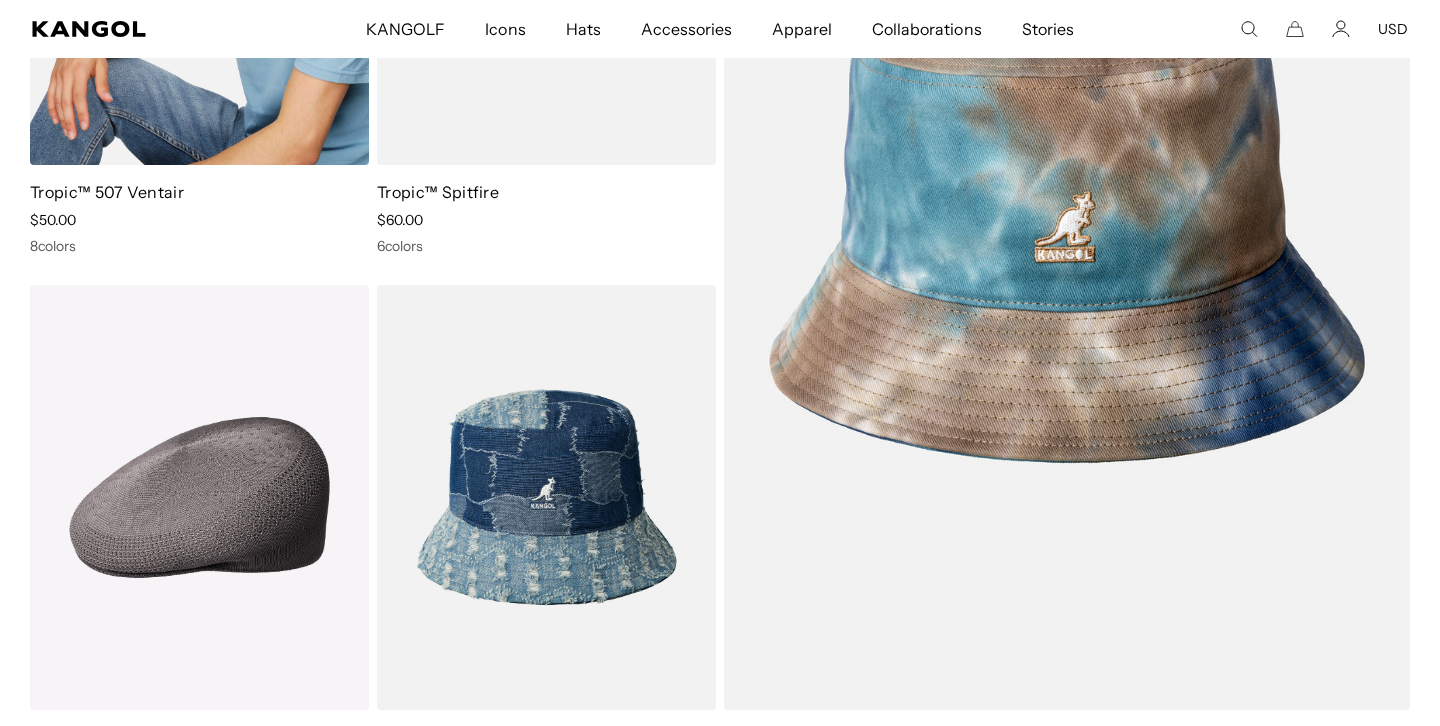 scroll, scrollTop: 537, scrollLeft: 0, axis: vertical 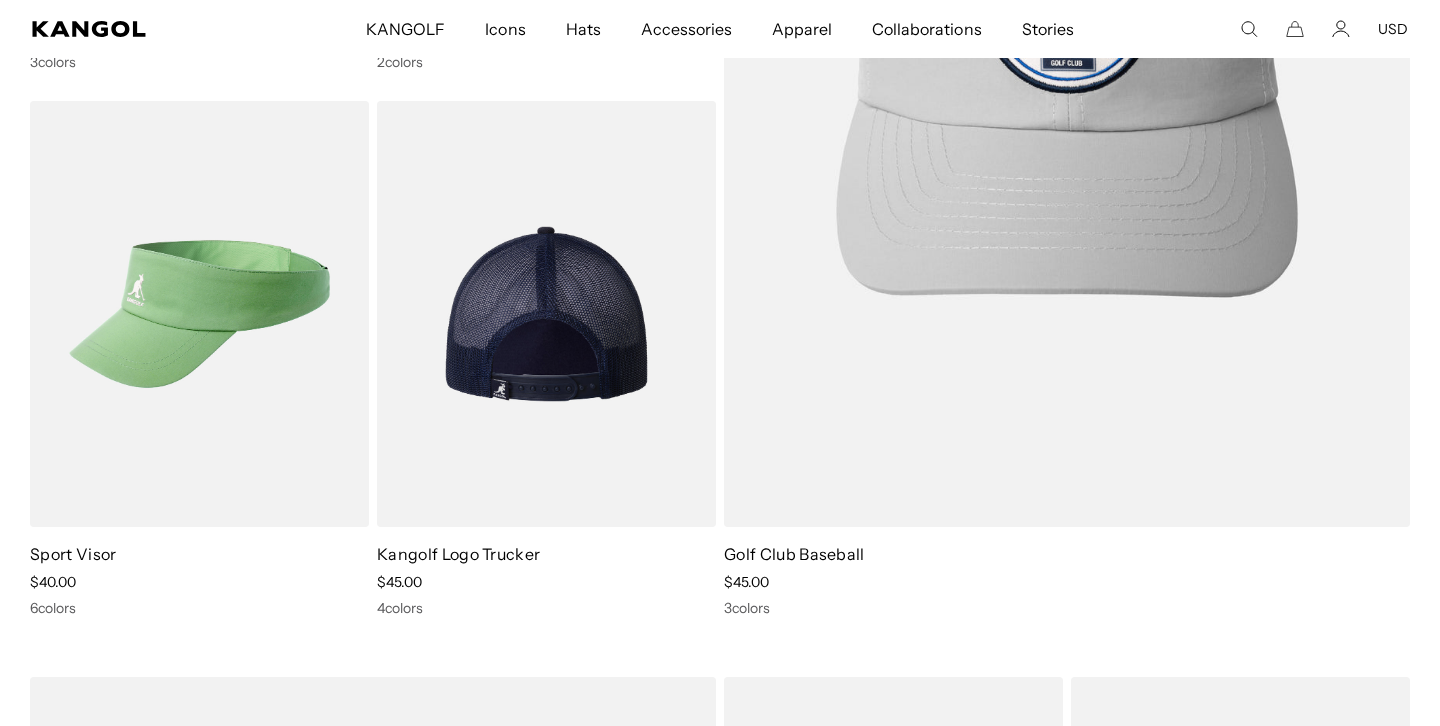 click at bounding box center (546, 314) 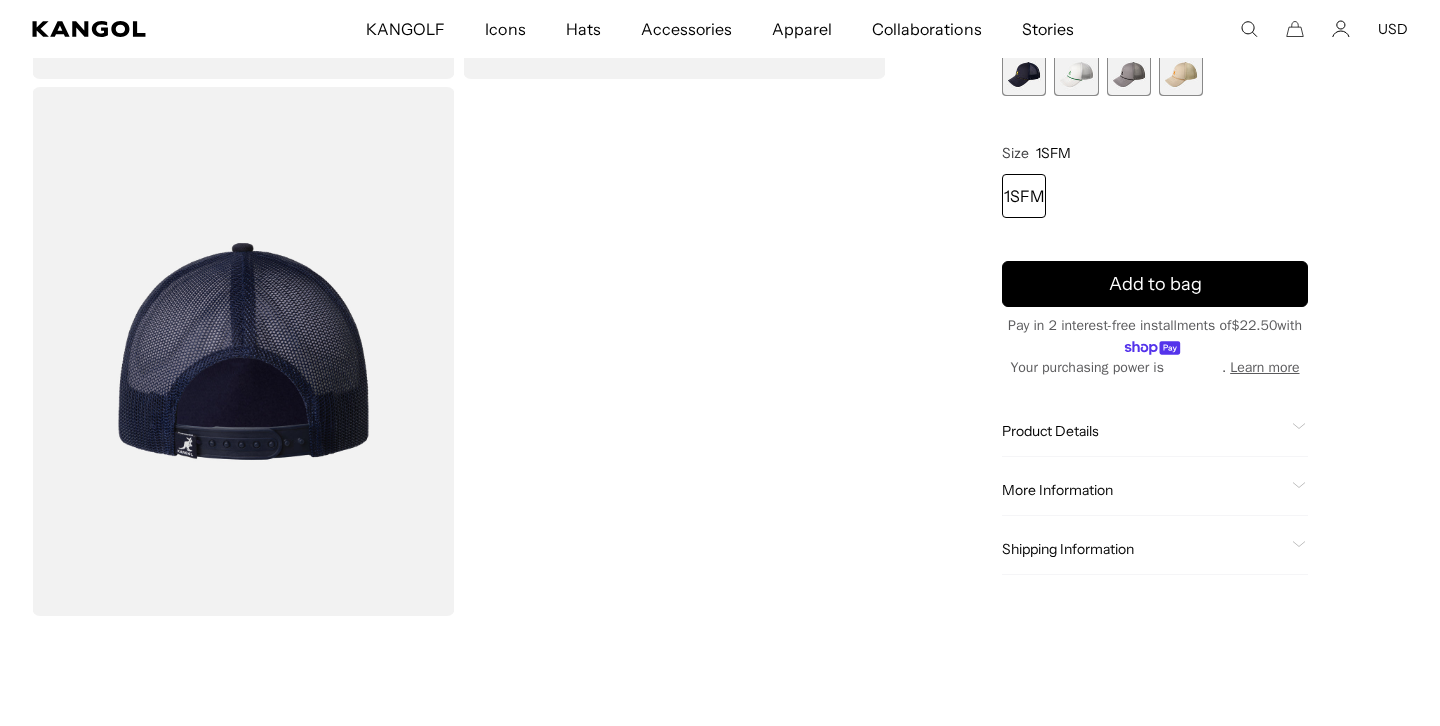 scroll, scrollTop: 598, scrollLeft: 0, axis: vertical 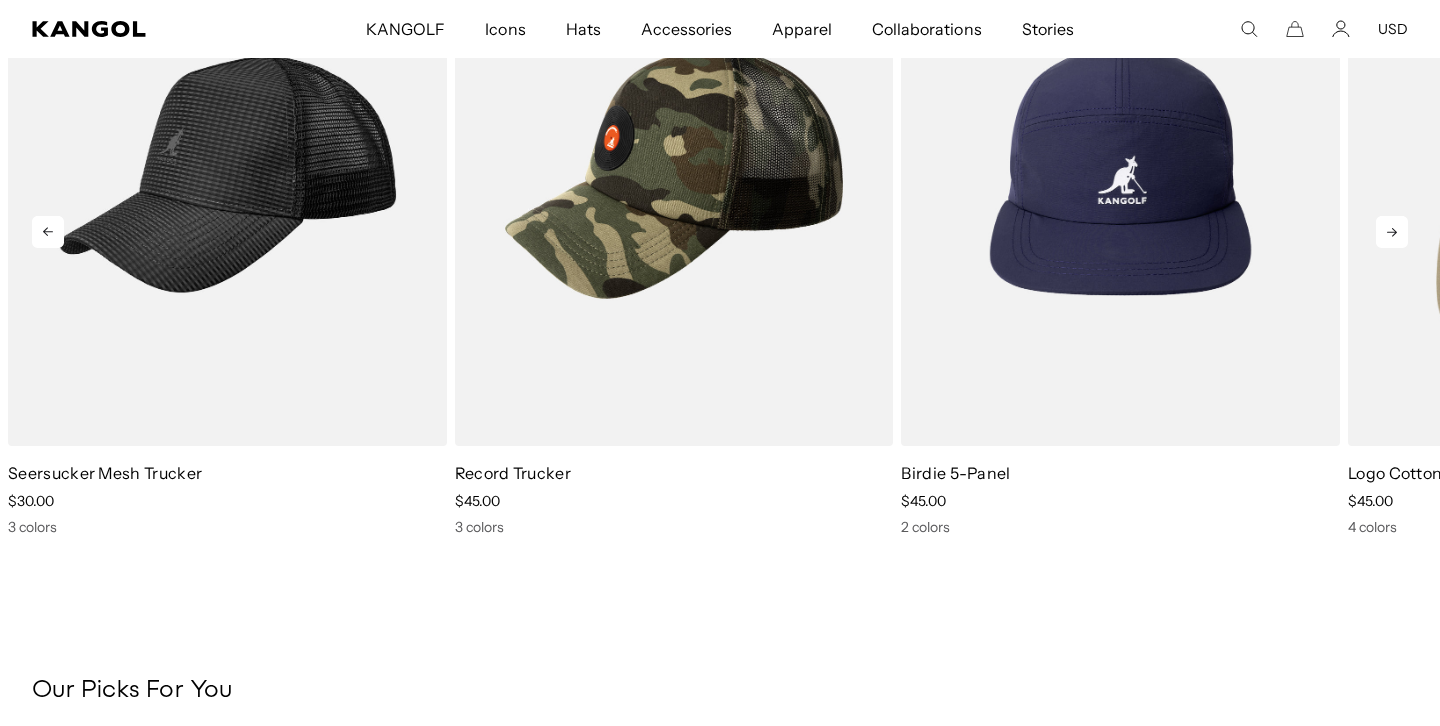 click 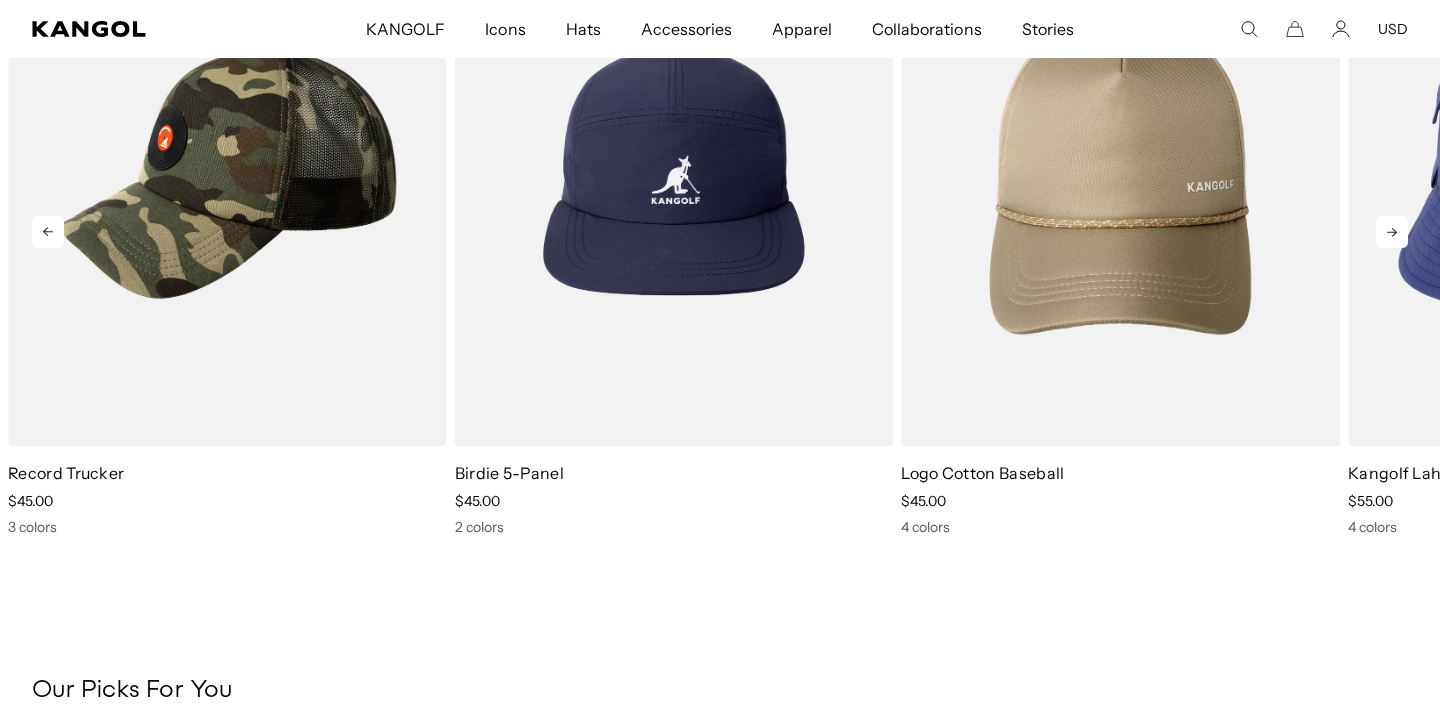 scroll, scrollTop: 0, scrollLeft: 0, axis: both 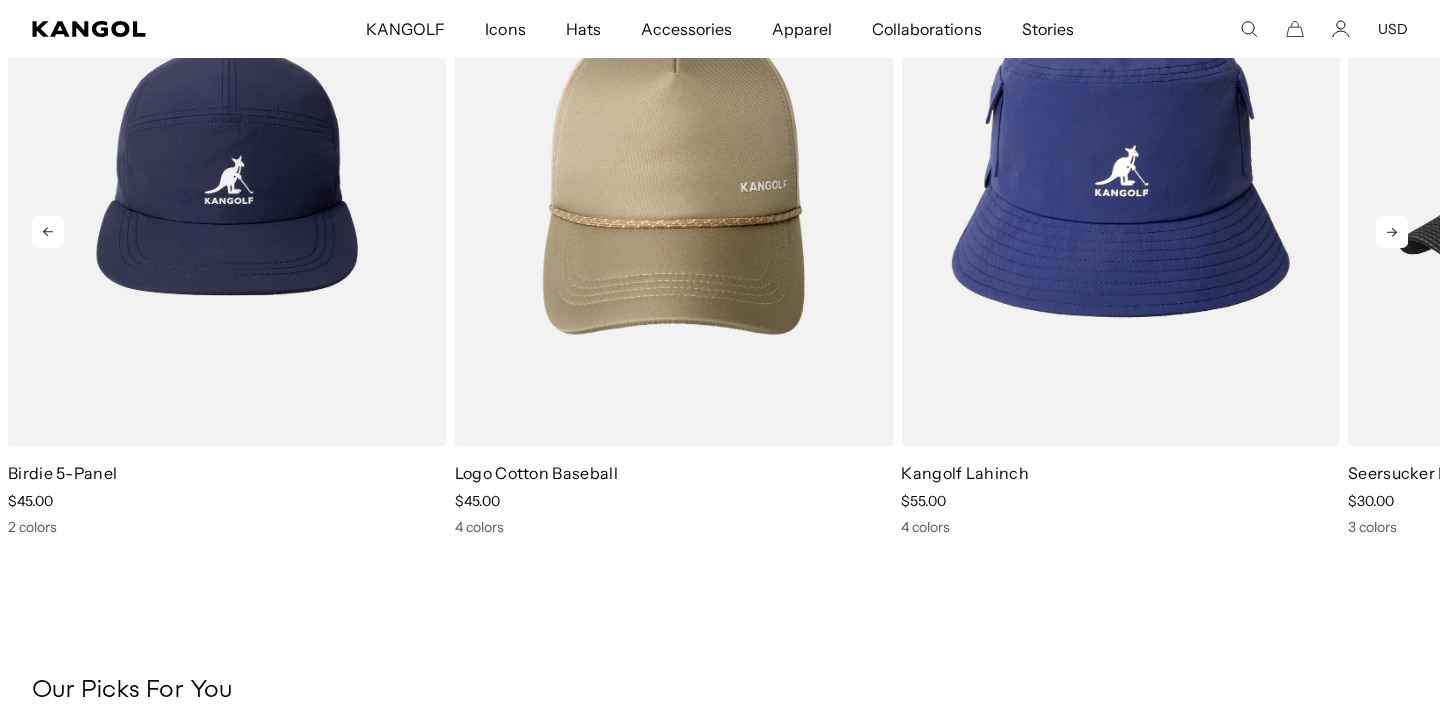 click 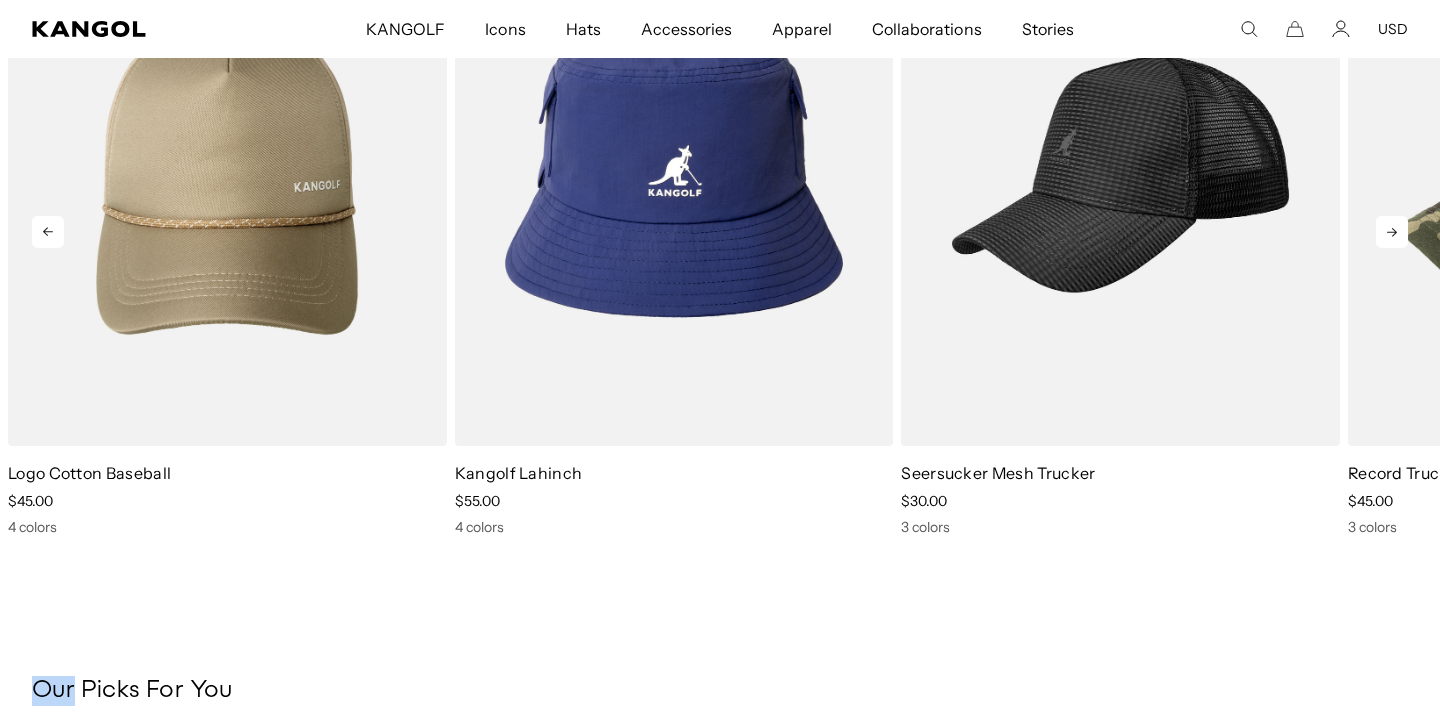 click 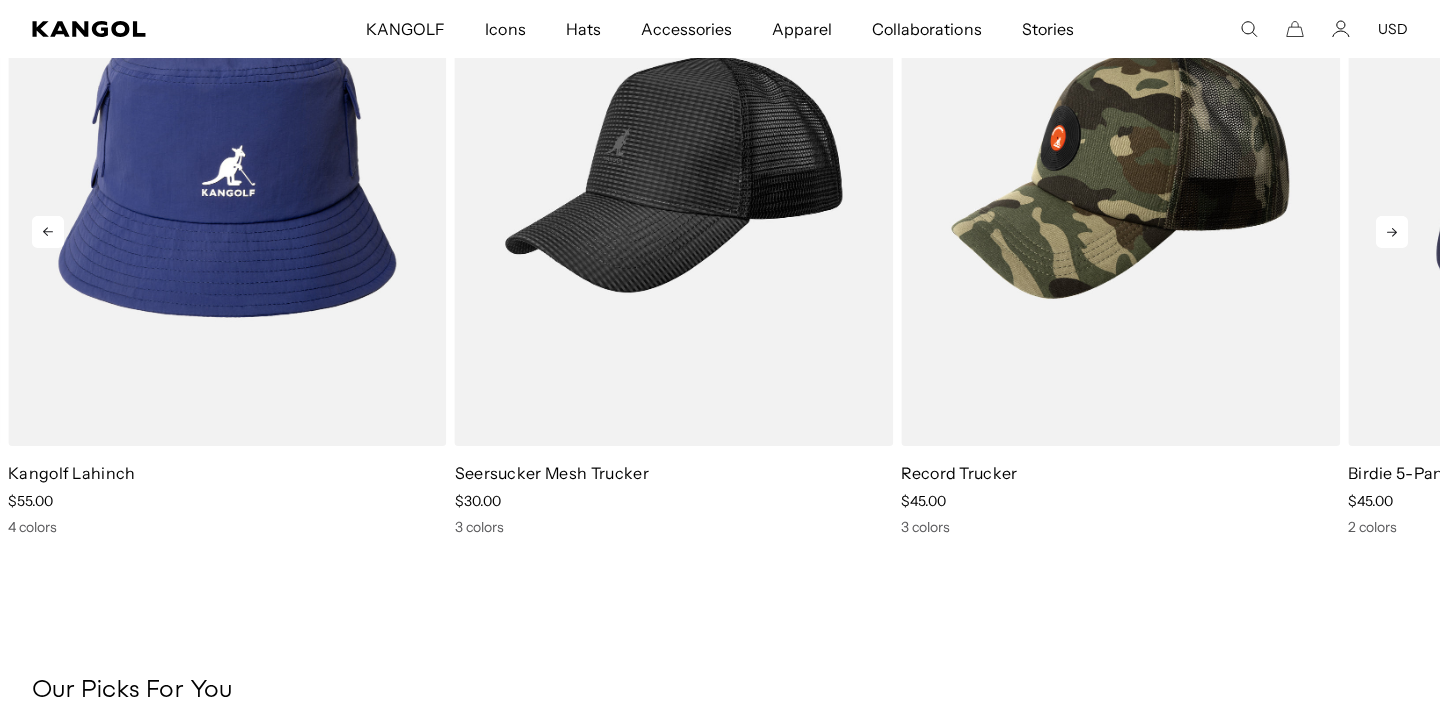 click 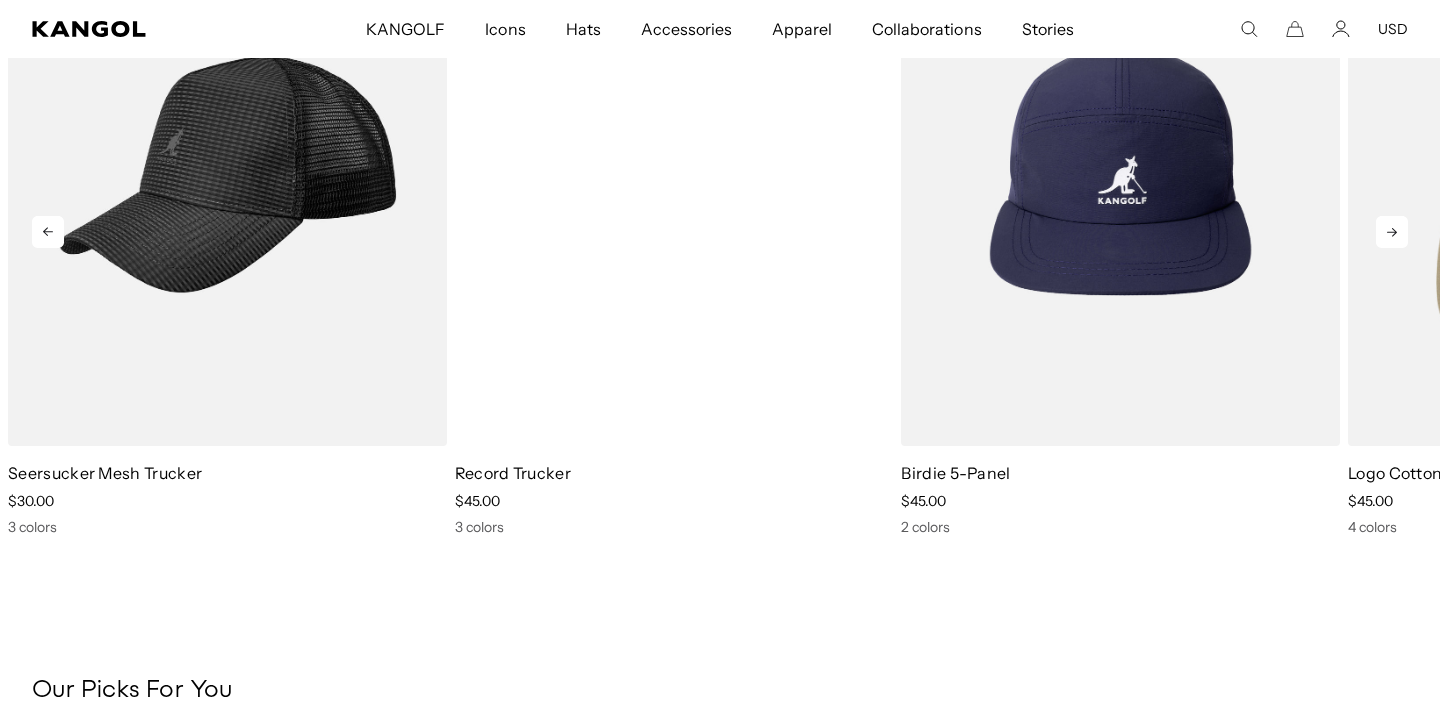 scroll, scrollTop: 0, scrollLeft: 412, axis: horizontal 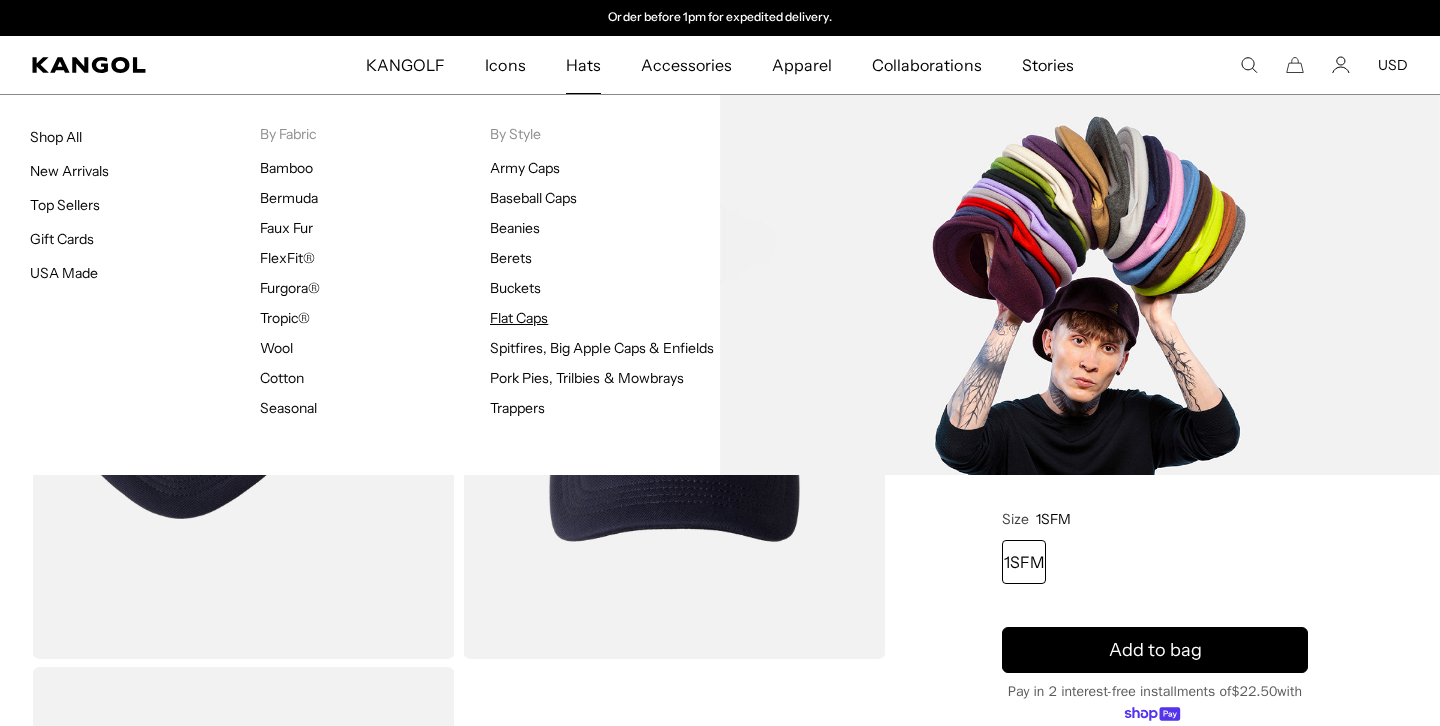 click on "Flat Caps" at bounding box center (519, 318) 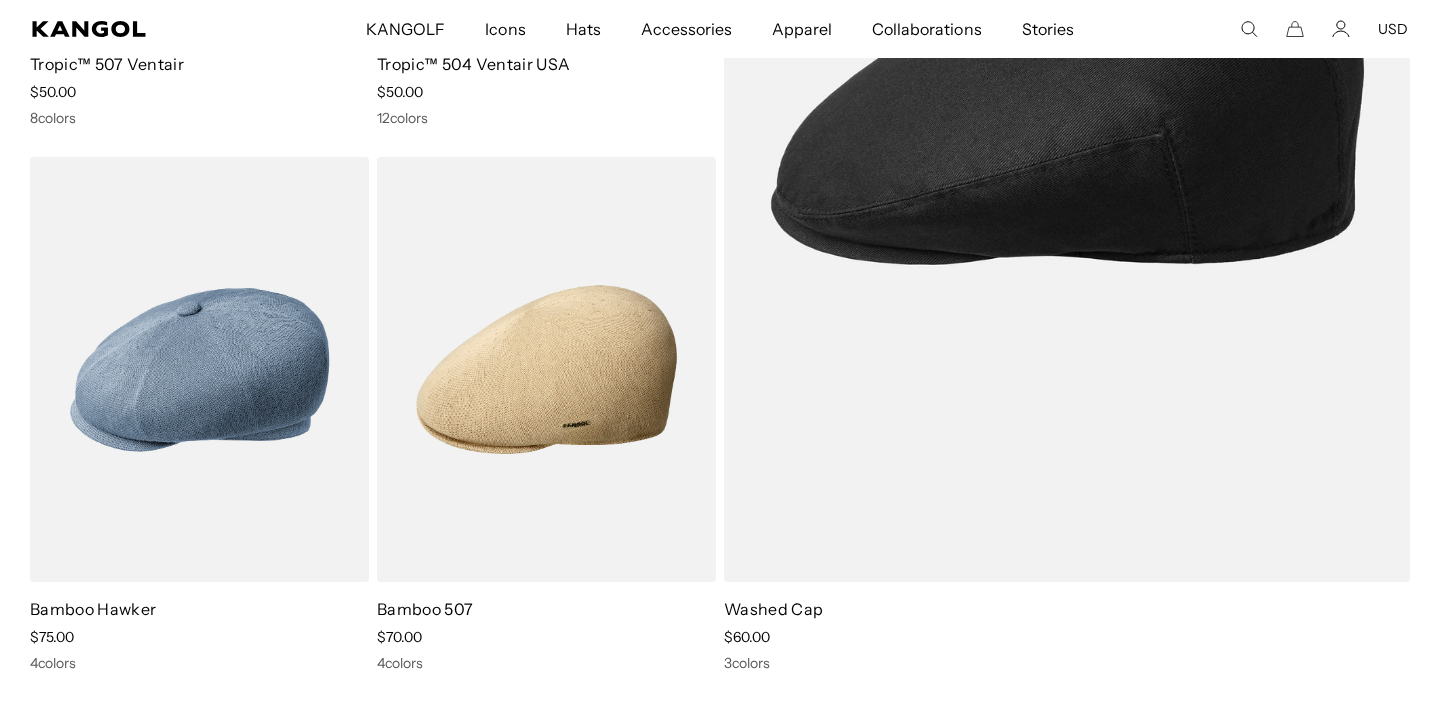 scroll, scrollTop: 607, scrollLeft: 0, axis: vertical 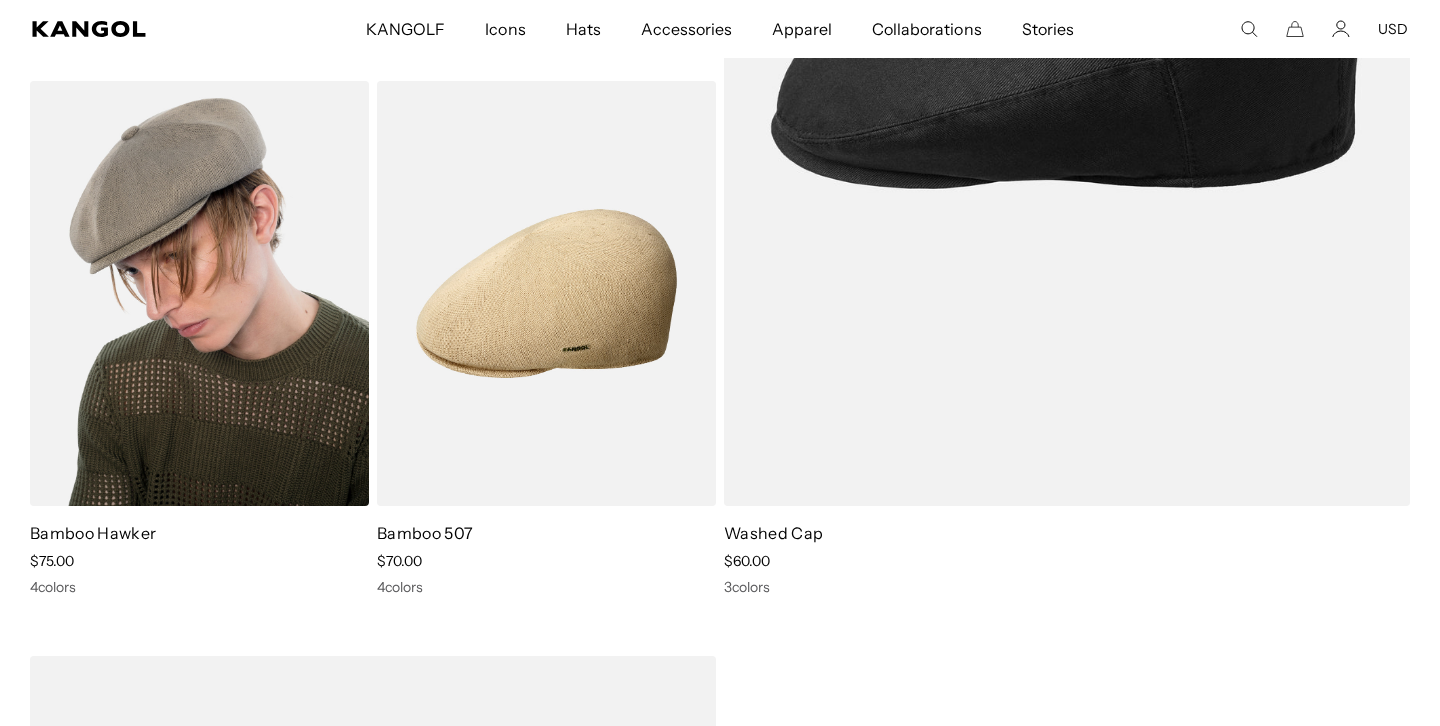 click at bounding box center [199, 294] 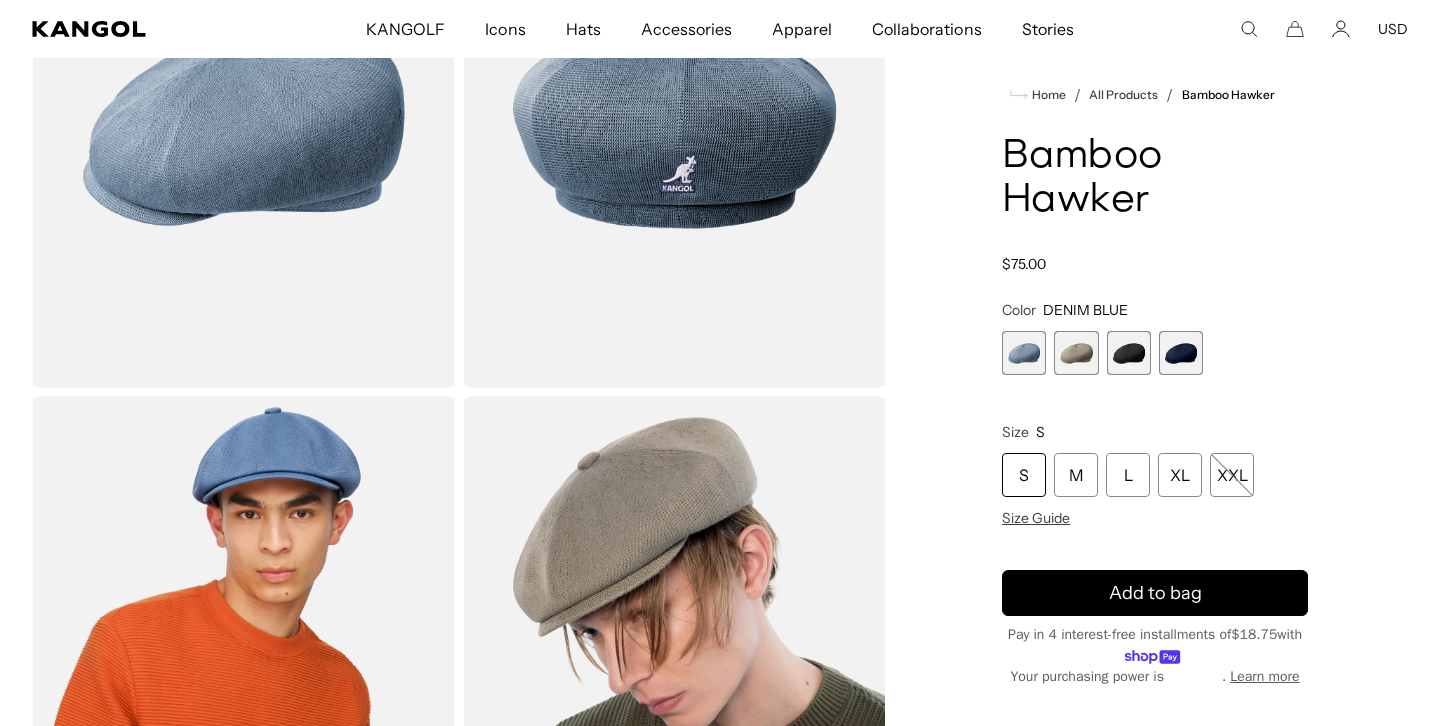 scroll, scrollTop: 270, scrollLeft: 0, axis: vertical 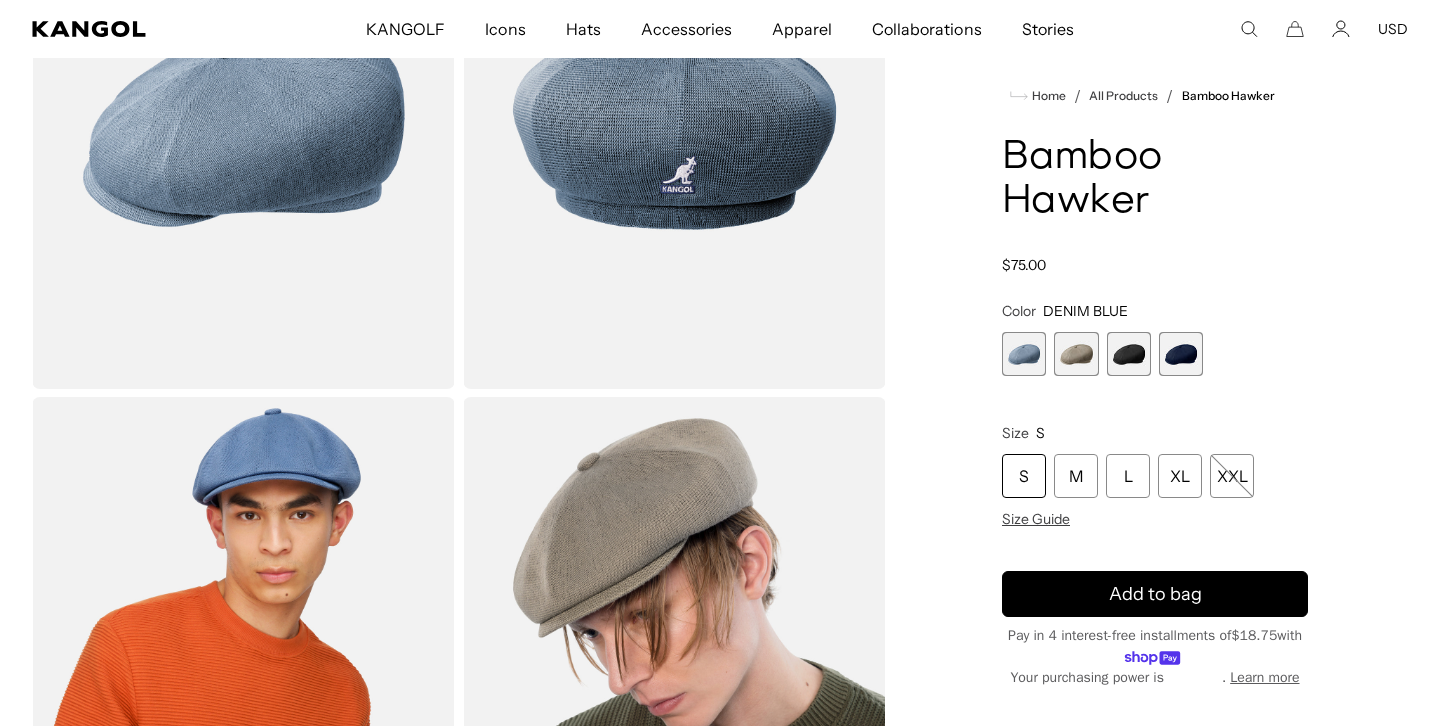 click at bounding box center [1129, 354] 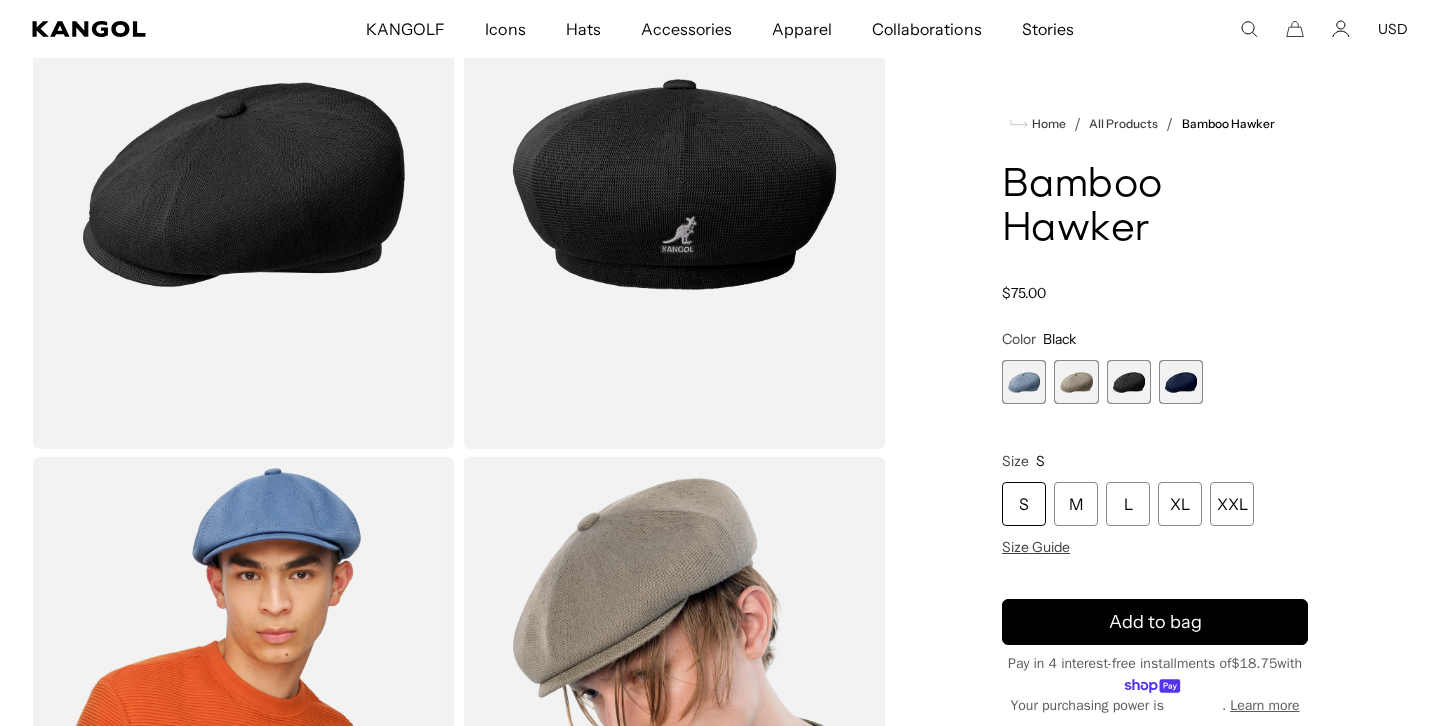 scroll, scrollTop: 214, scrollLeft: 0, axis: vertical 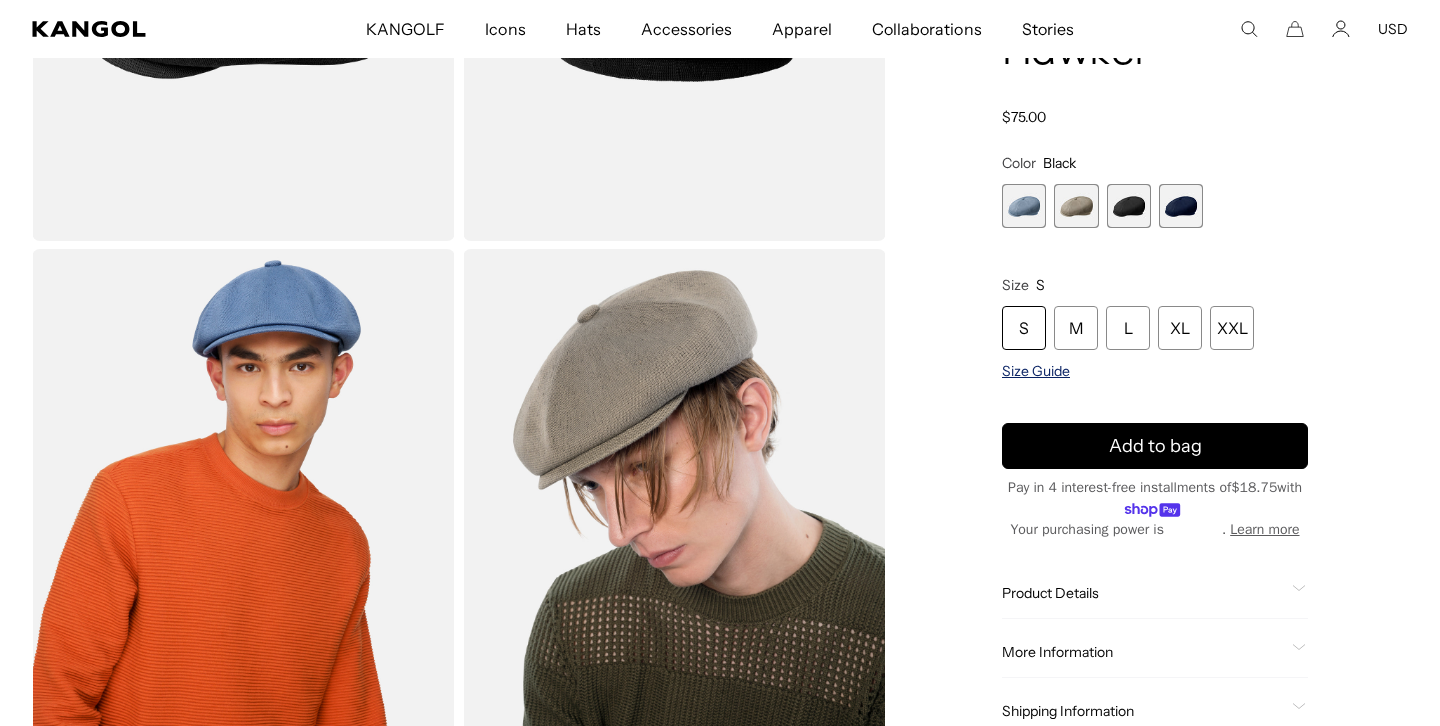 click on "Size Guide" at bounding box center (1036, 372) 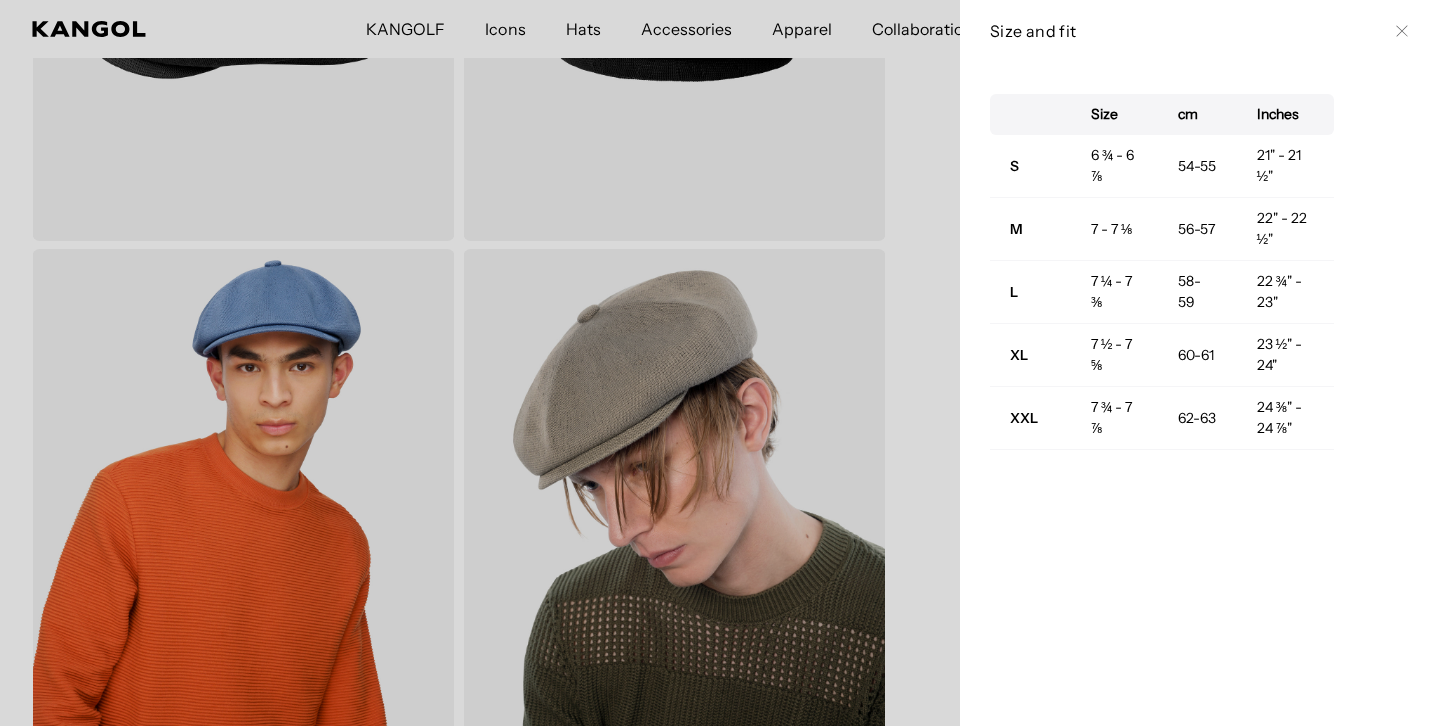 scroll, scrollTop: 0, scrollLeft: 0, axis: both 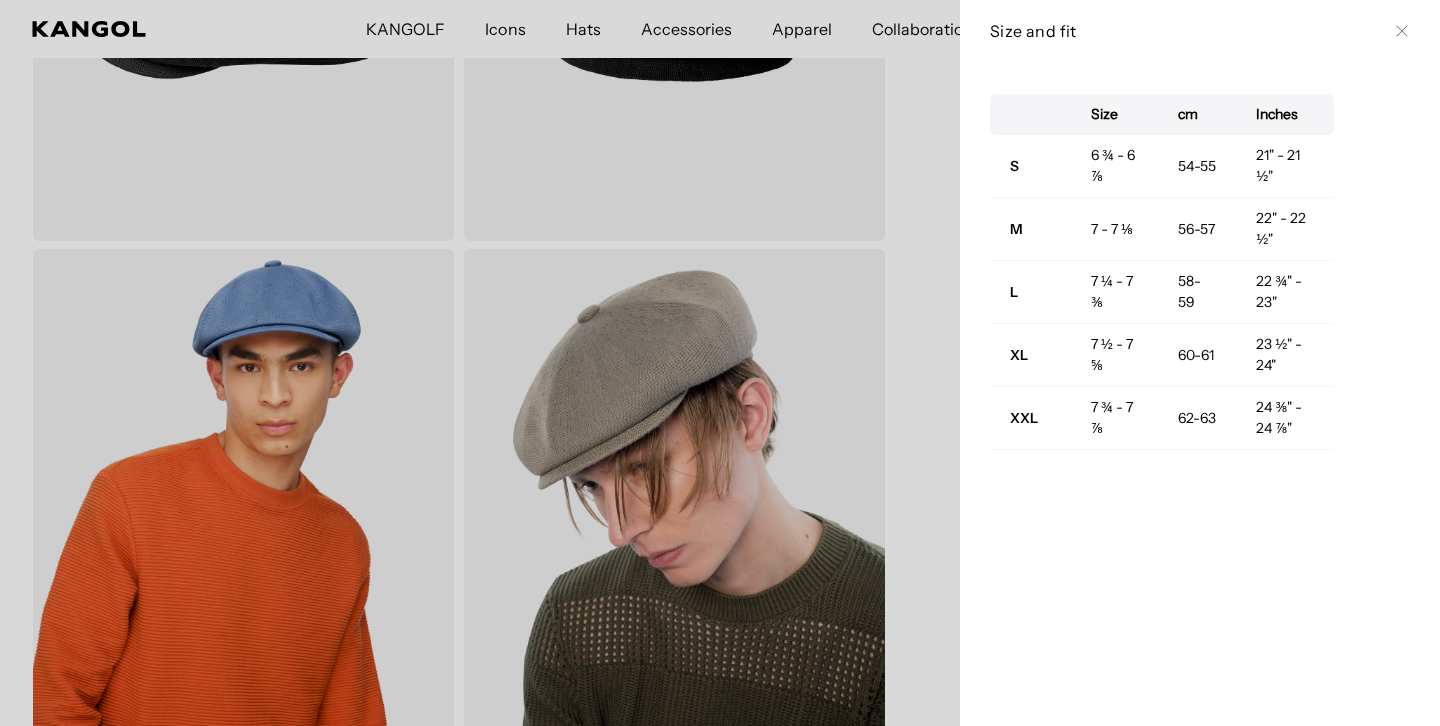 click on "Close" at bounding box center [1402, 31] 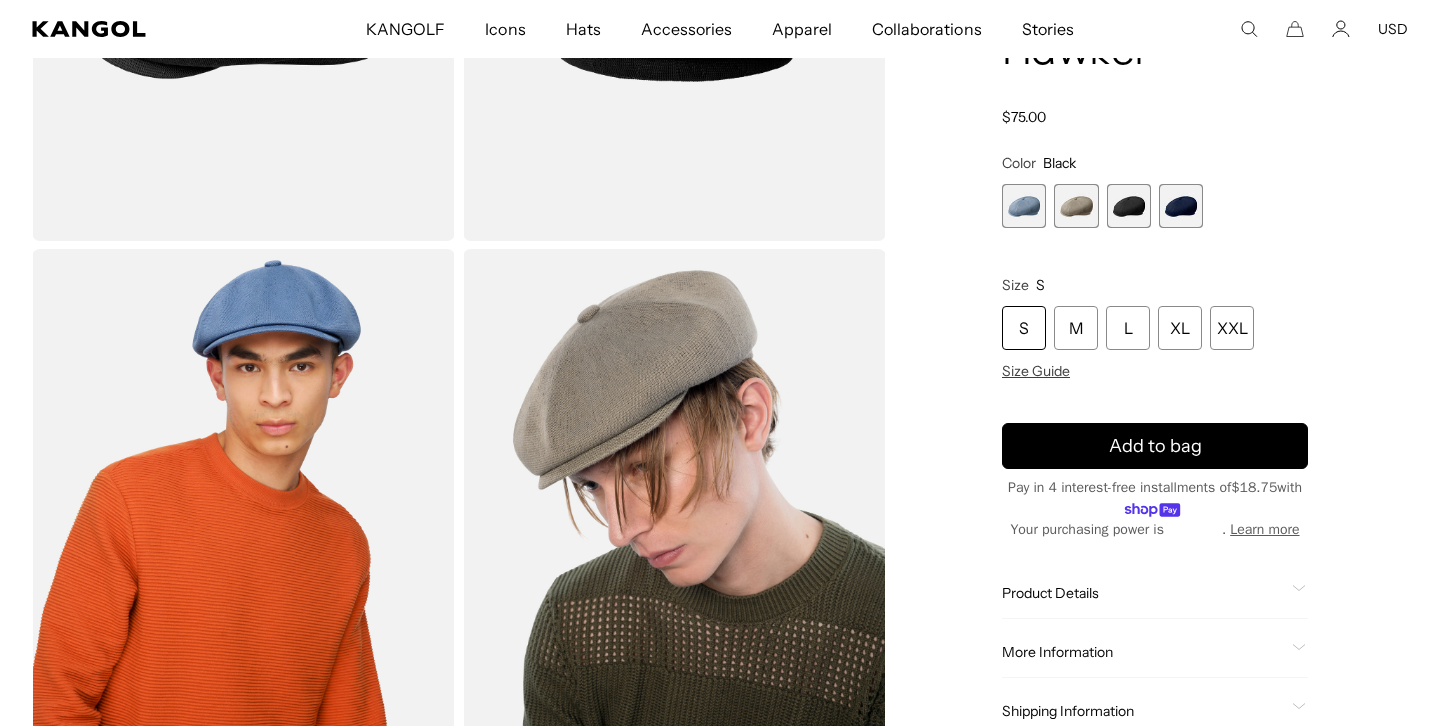 scroll, scrollTop: 0, scrollLeft: 412, axis: horizontal 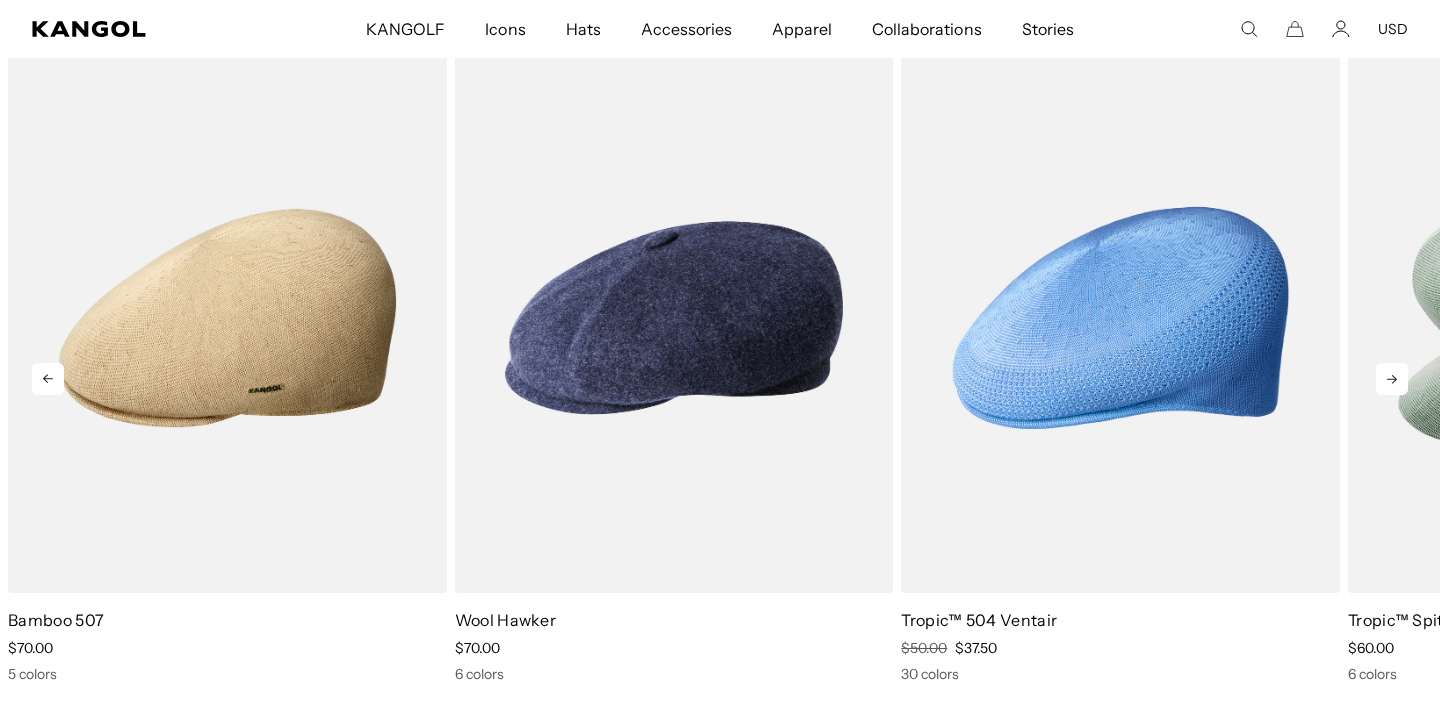 click 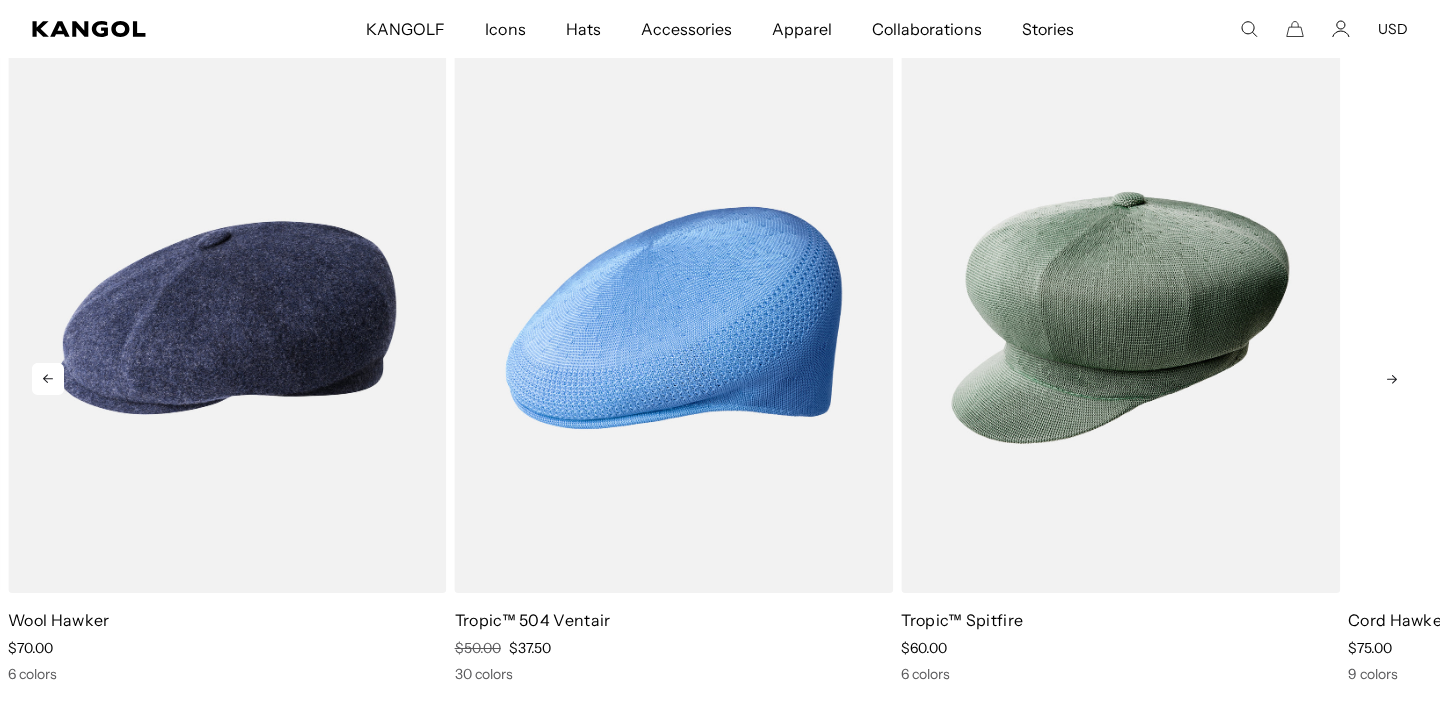 scroll, scrollTop: 0, scrollLeft: 412, axis: horizontal 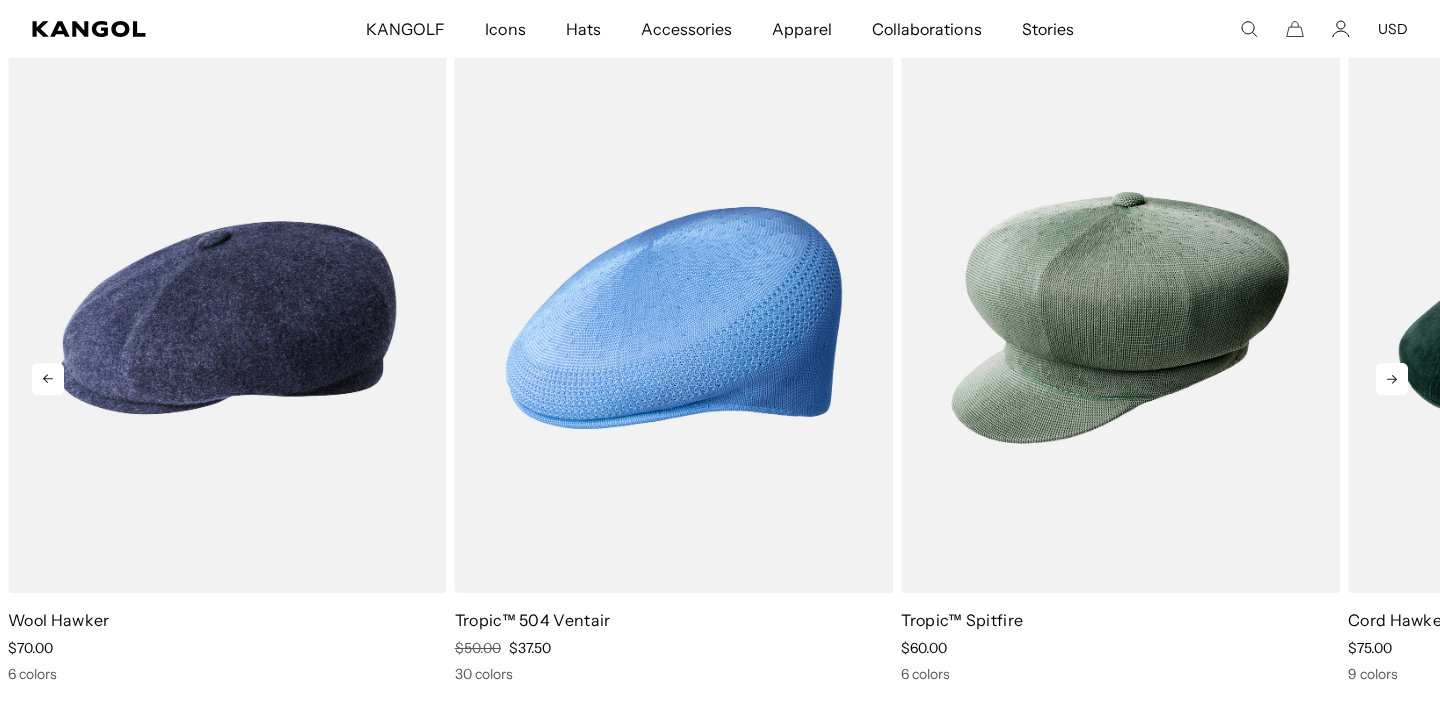 click 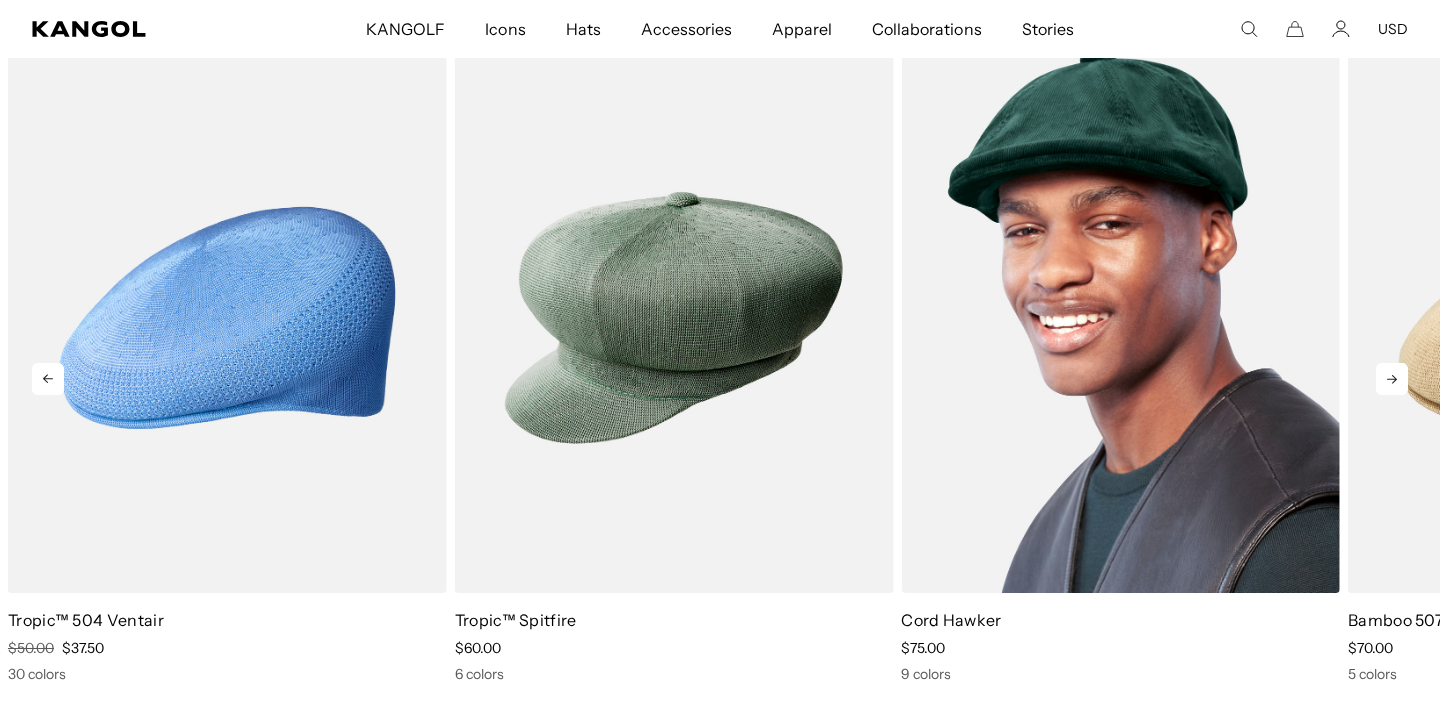 scroll, scrollTop: 0, scrollLeft: 0, axis: both 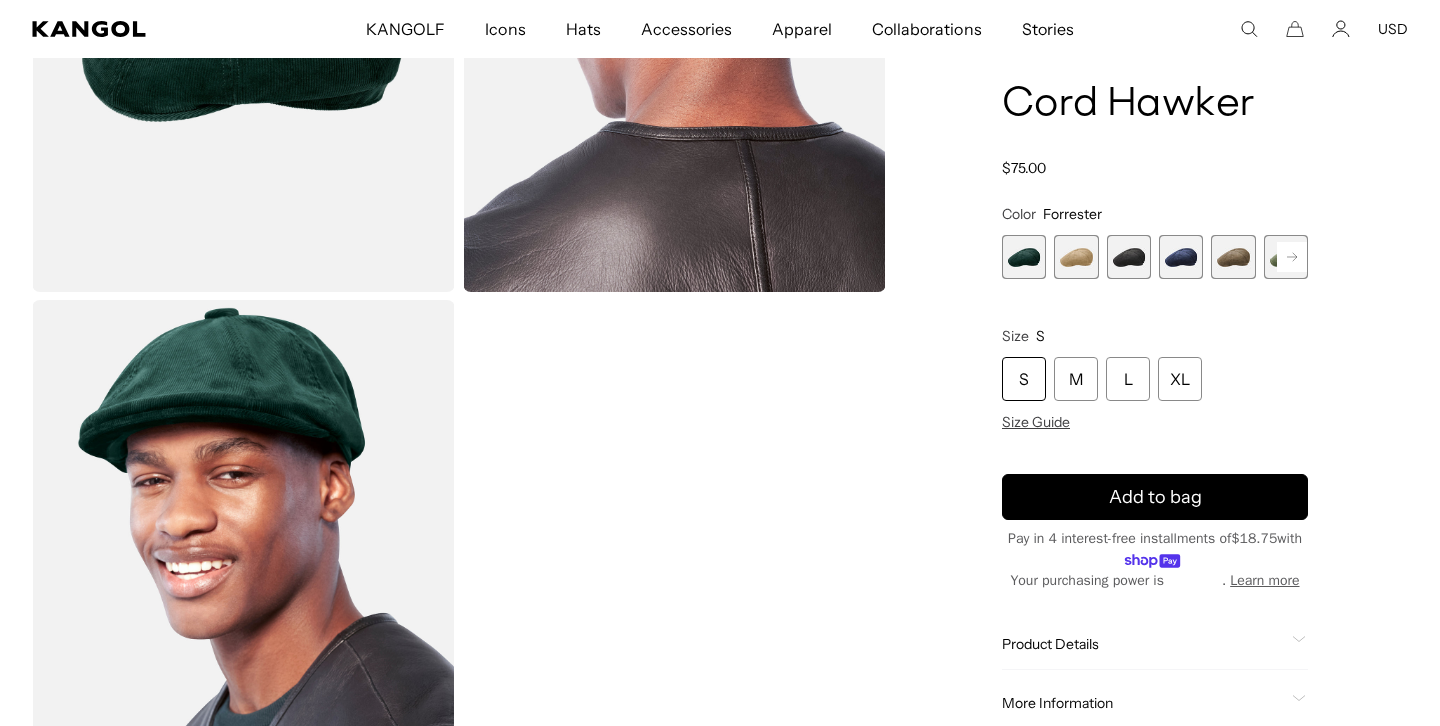 click 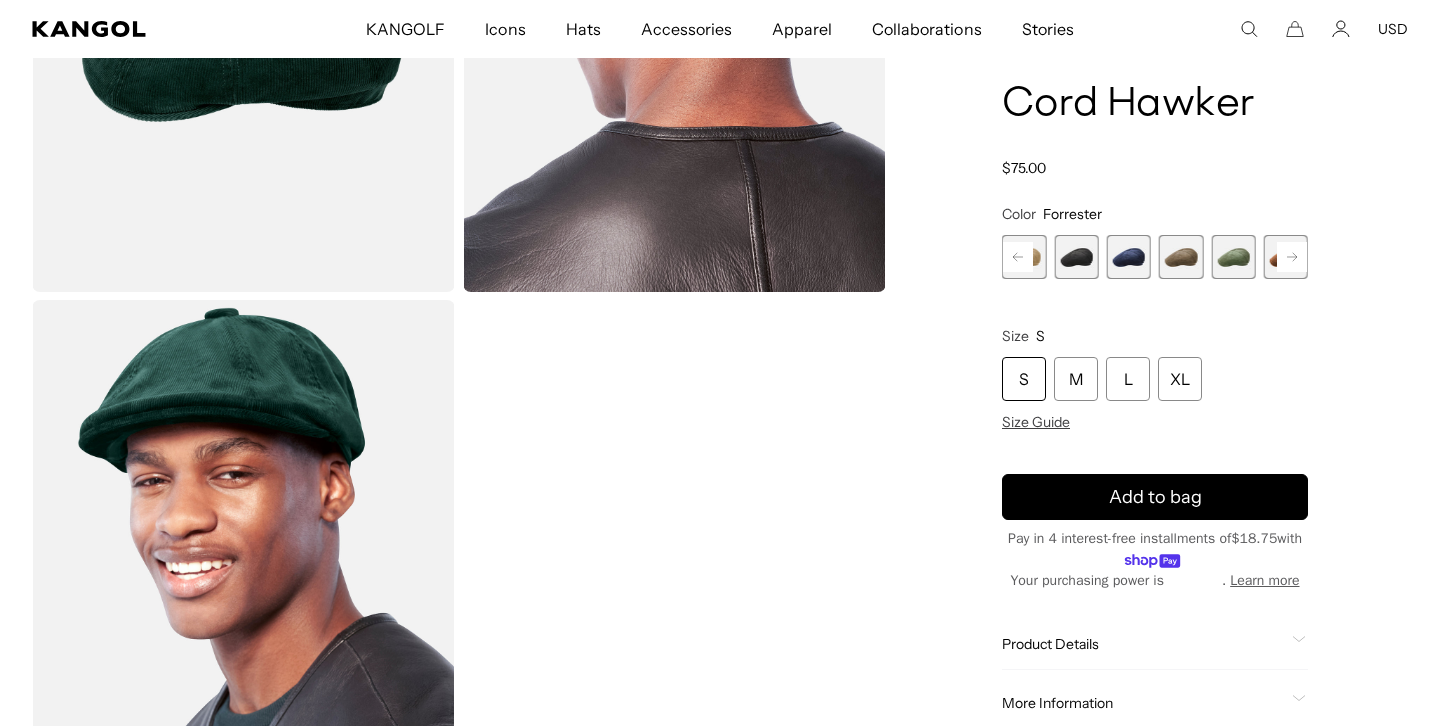 click at bounding box center (1181, 257) 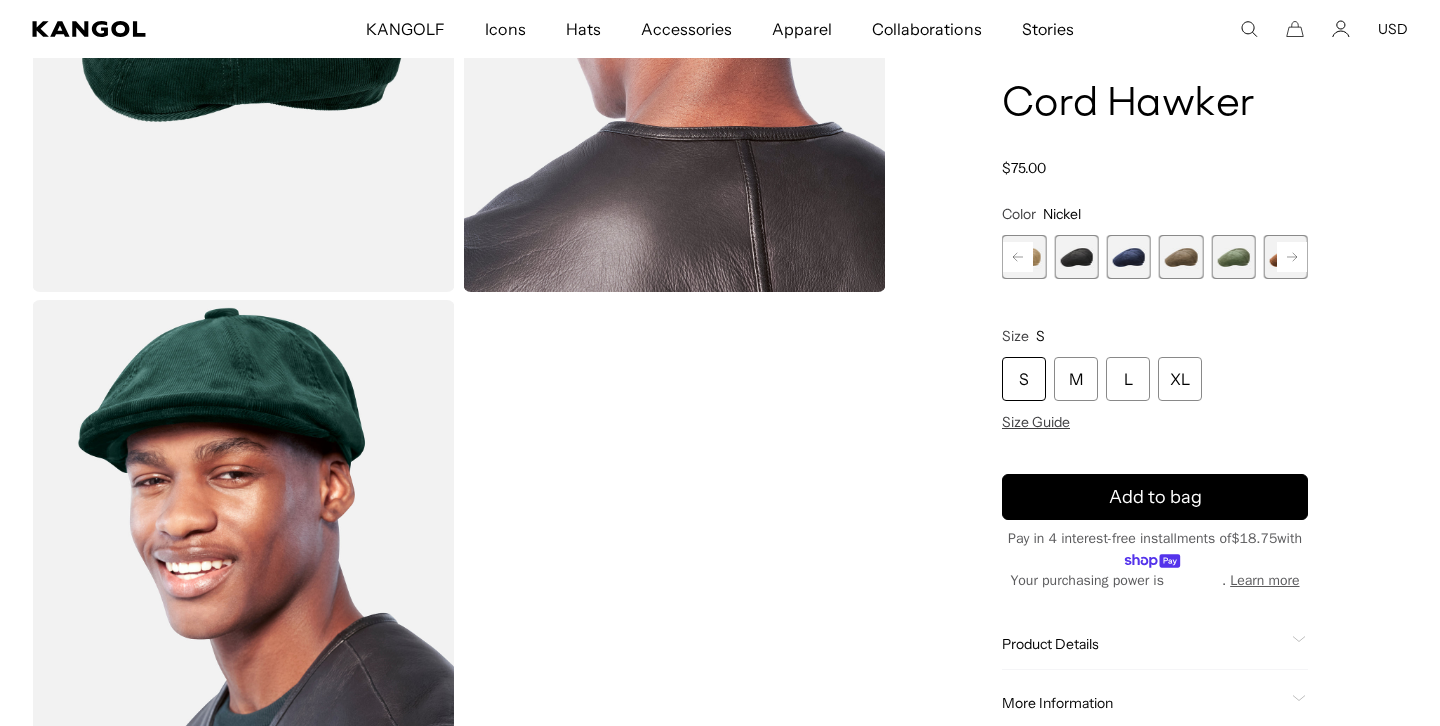 scroll, scrollTop: 0, scrollLeft: 0, axis: both 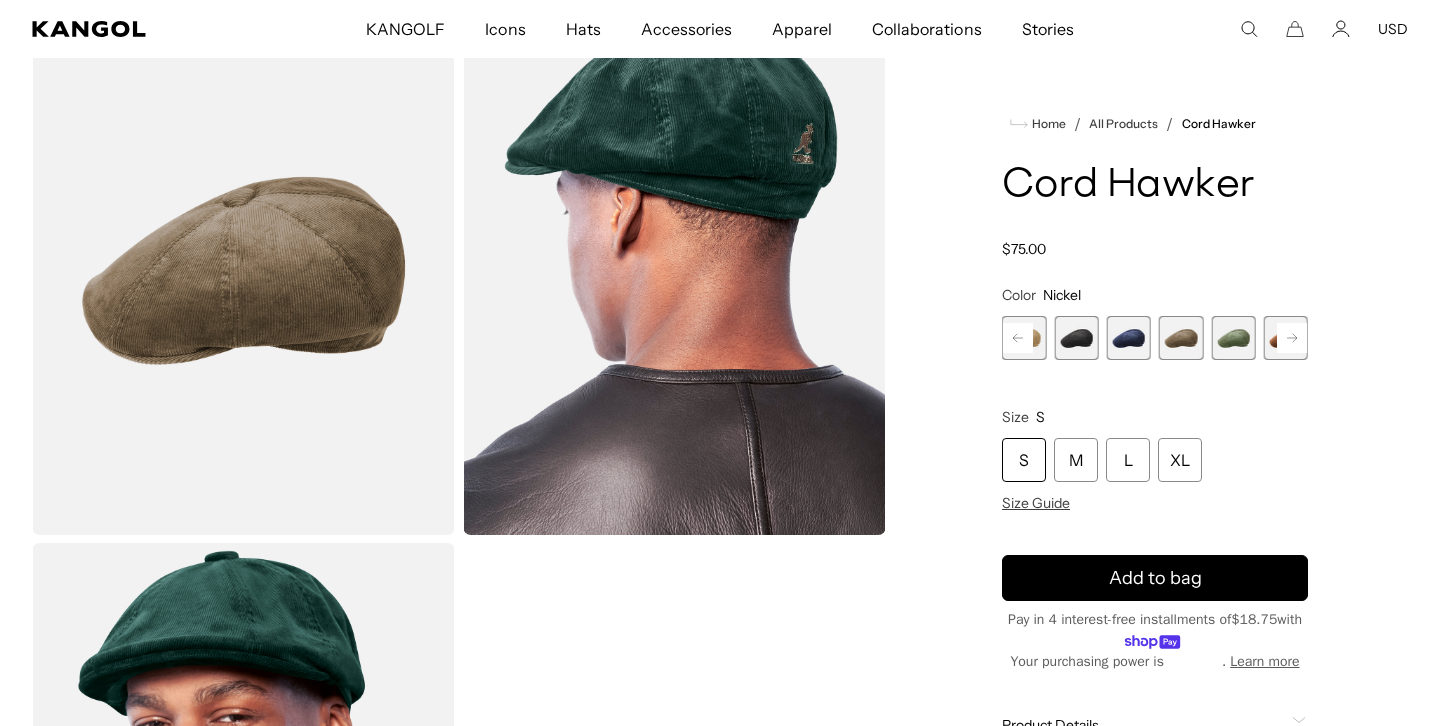 click at bounding box center [1129, 338] 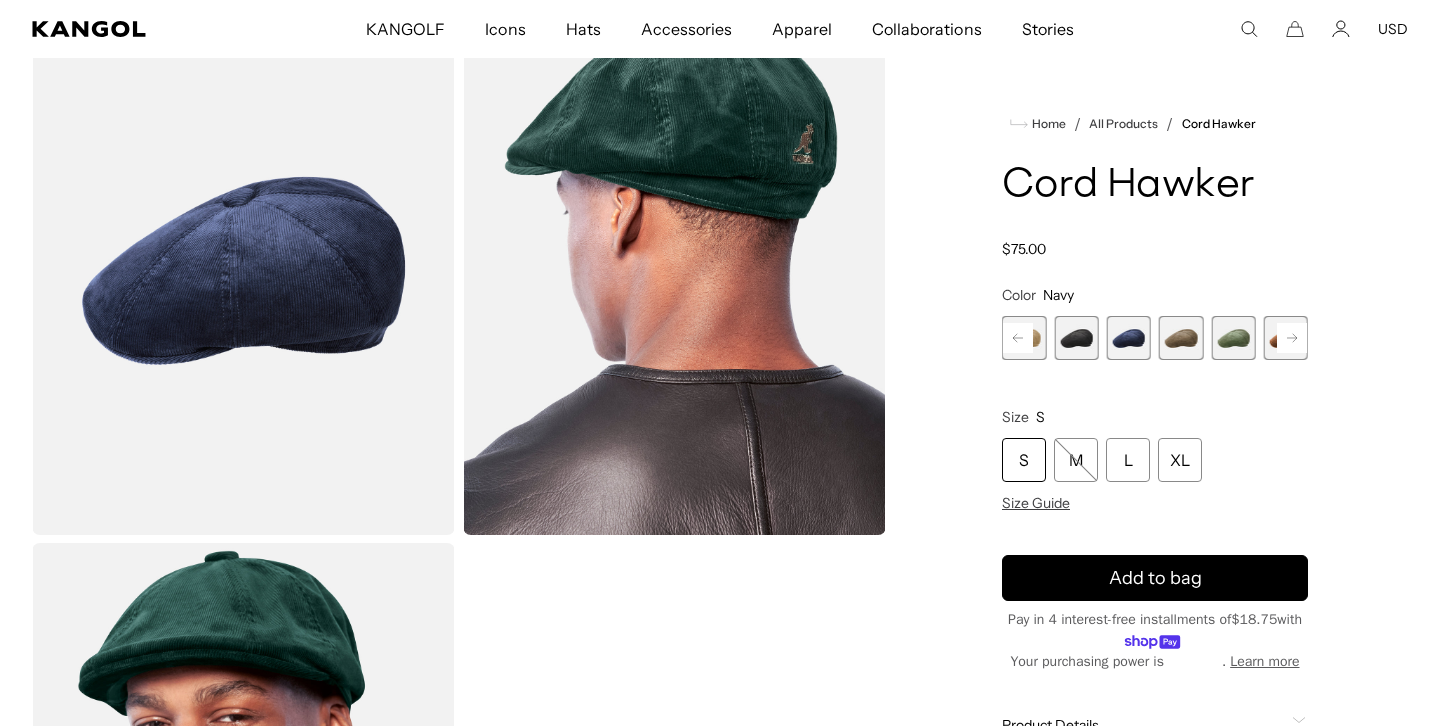 scroll, scrollTop: 0, scrollLeft: 412, axis: horizontal 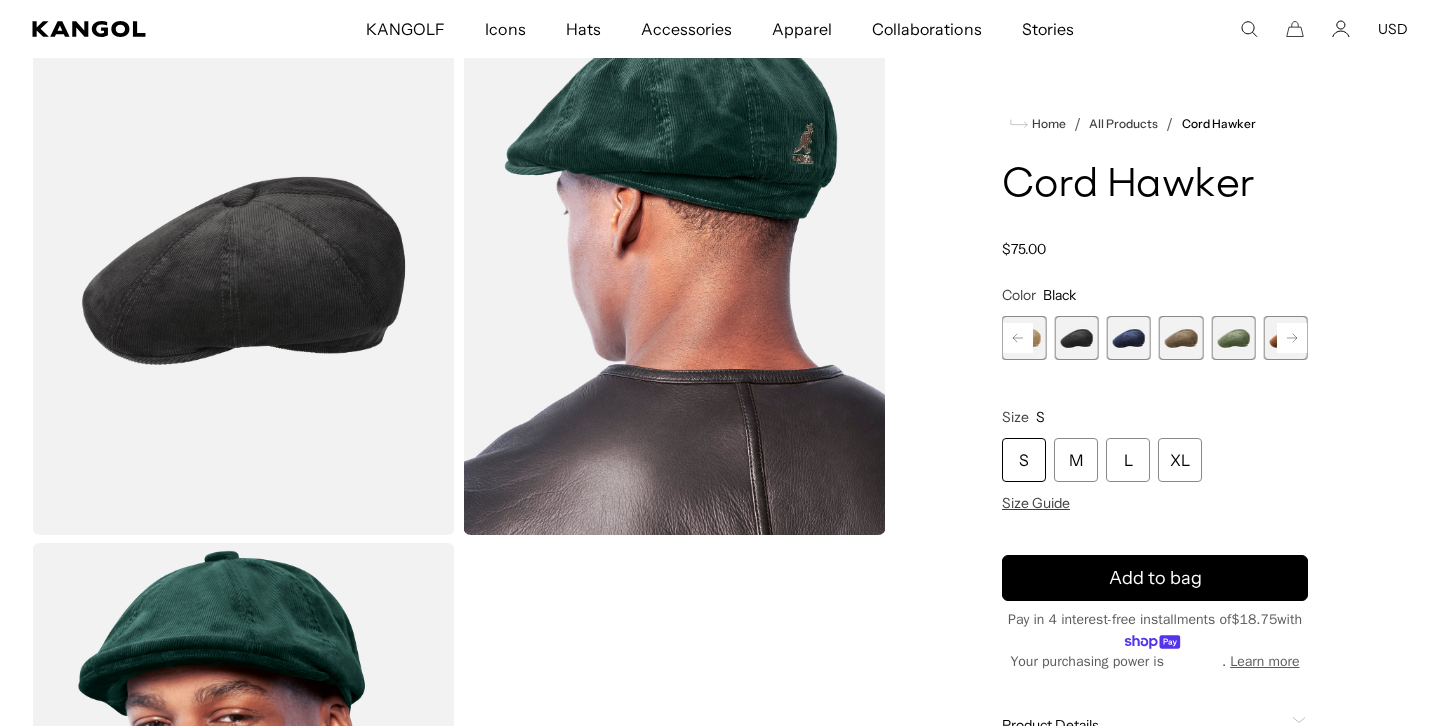 click at bounding box center (243, 270) 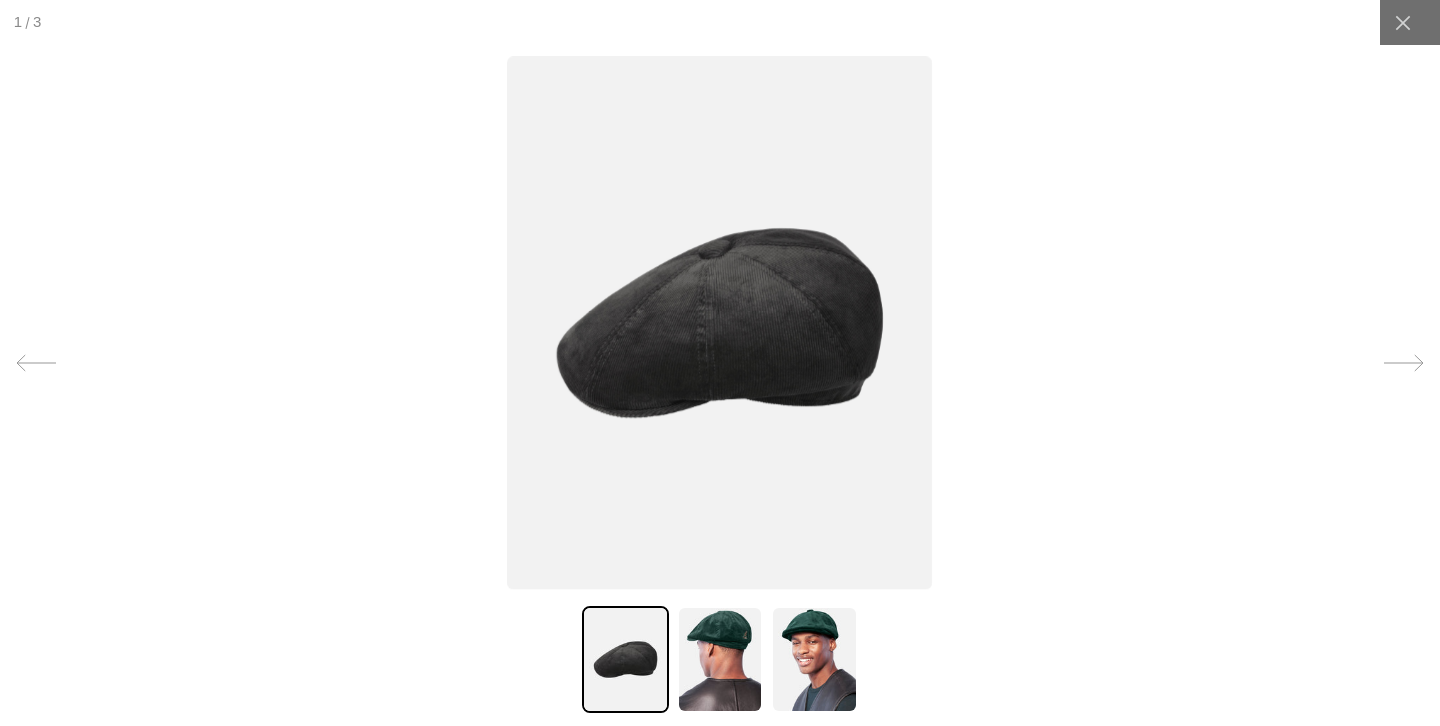 scroll, scrollTop: 0, scrollLeft: 412, axis: horizontal 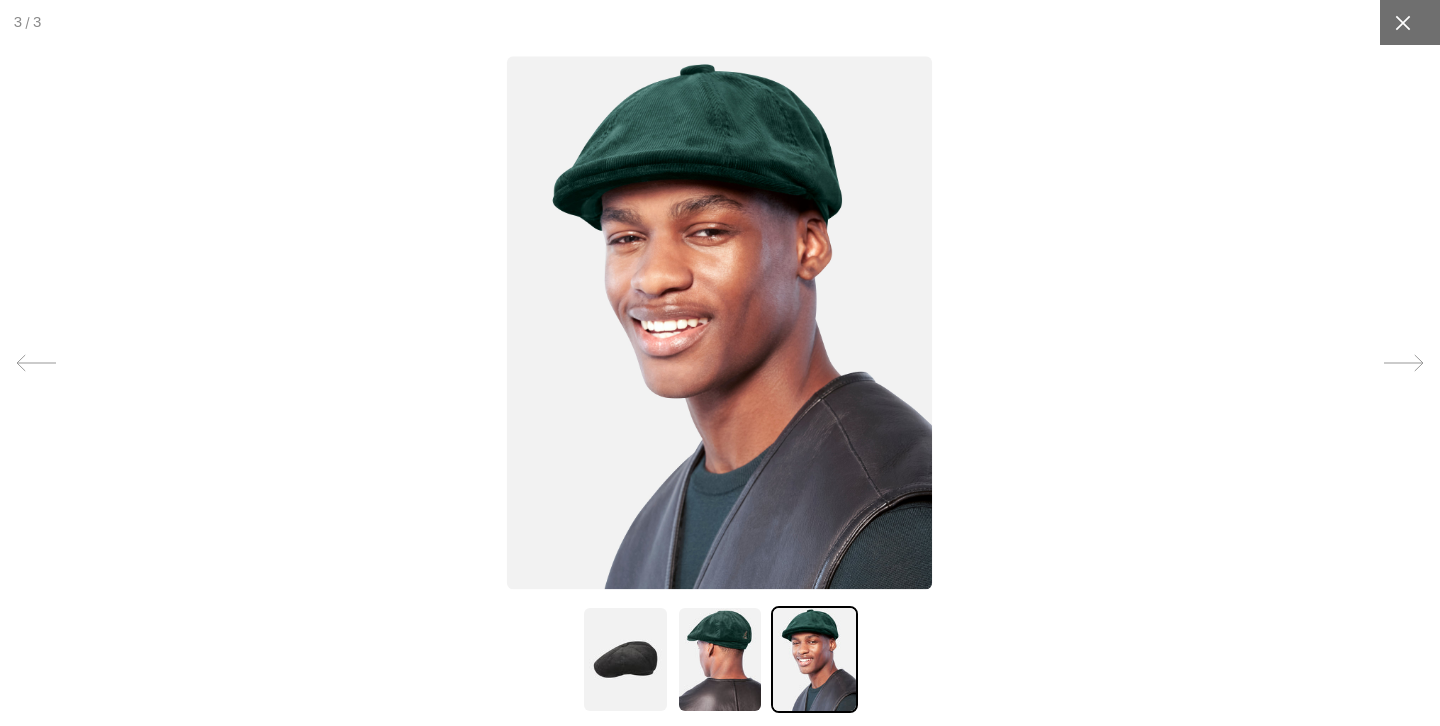 click 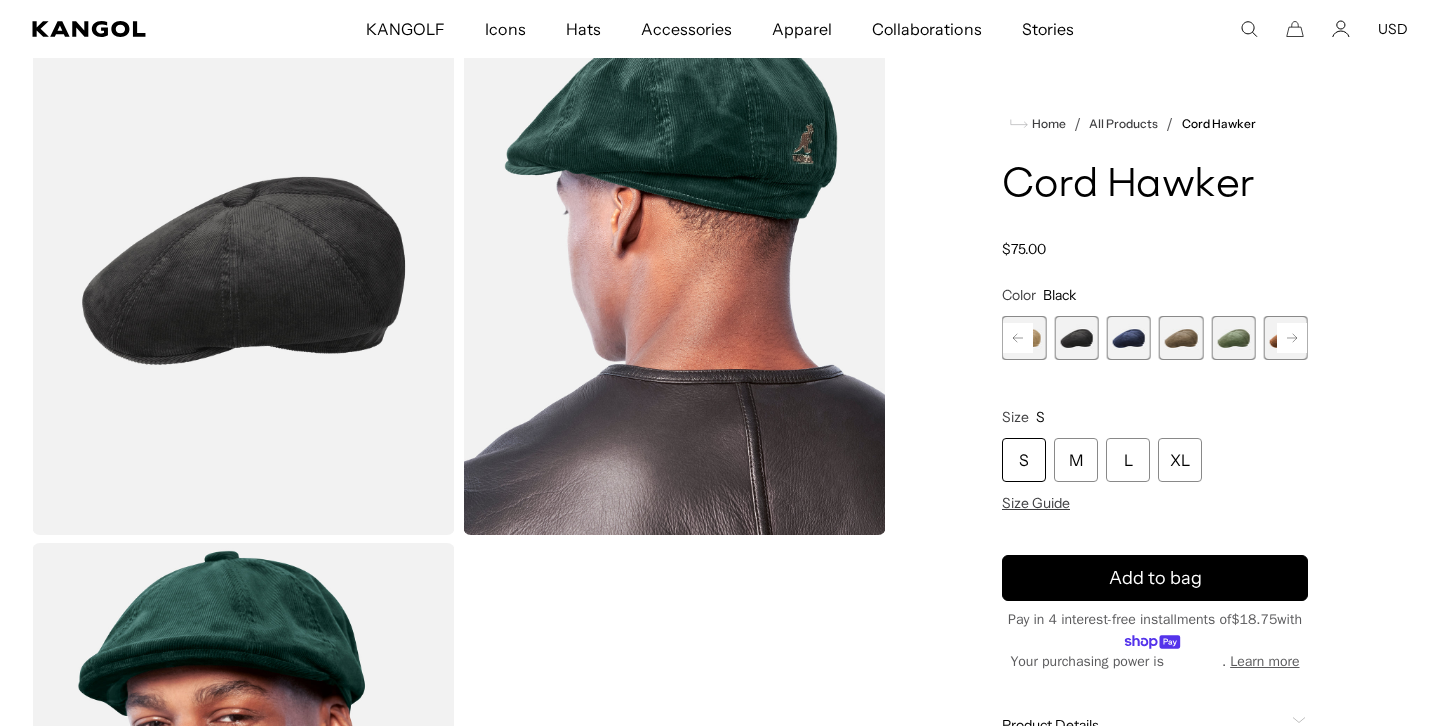 scroll, scrollTop: 0, scrollLeft: 412, axis: horizontal 